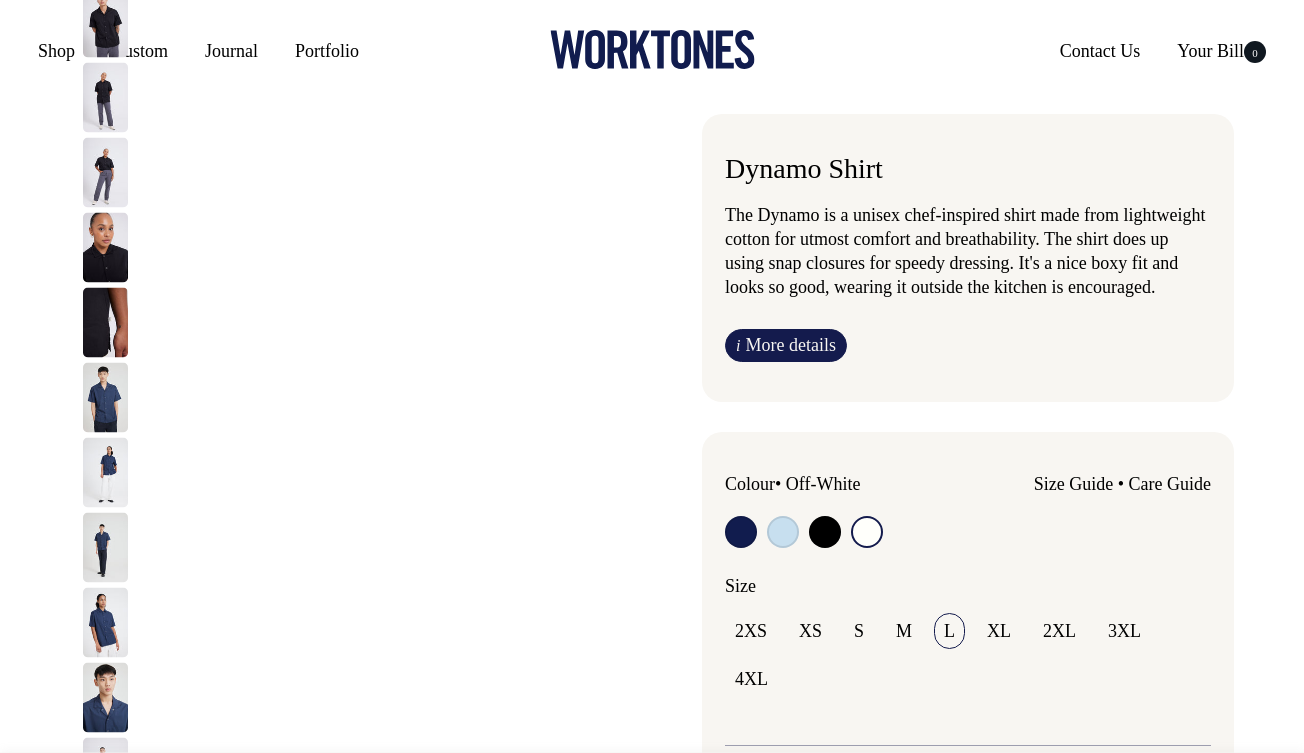 scroll, scrollTop: 0, scrollLeft: 0, axis: both 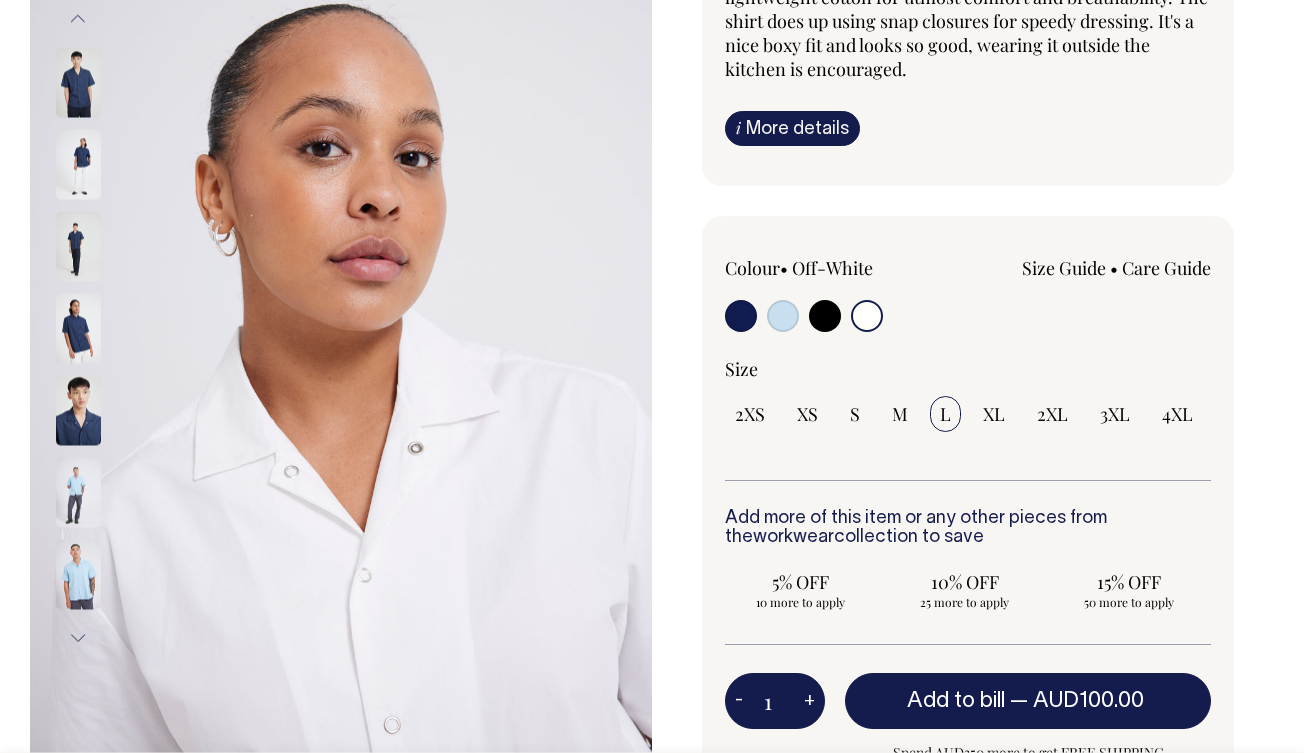 click at bounding box center [105, 164] 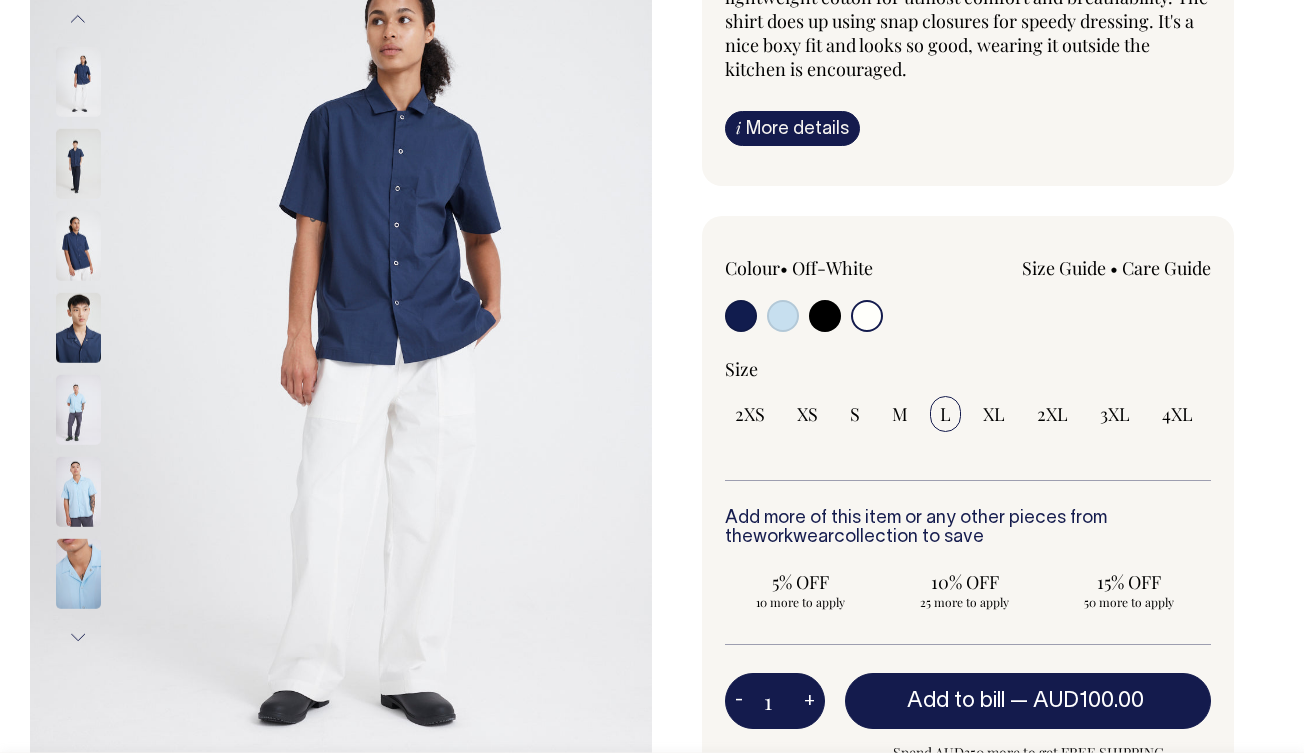click at bounding box center [105, 1476] 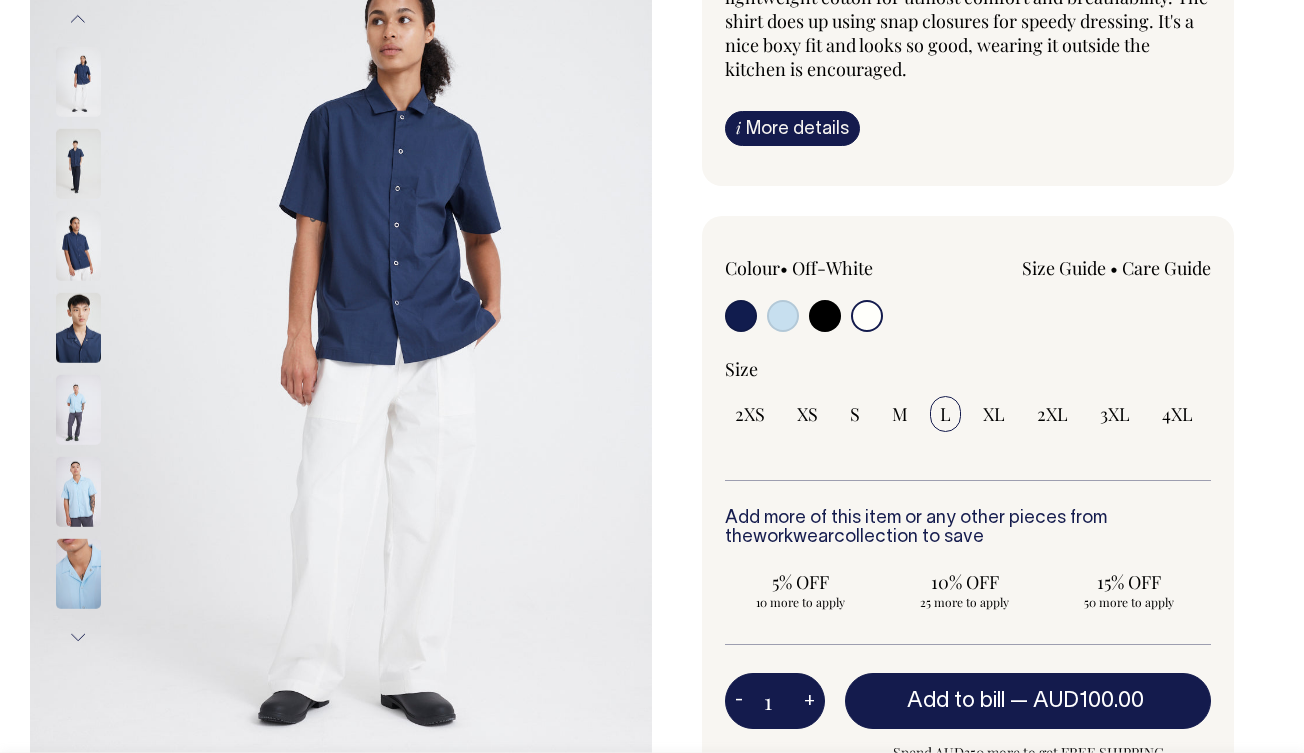 click at bounding box center [78, 164] 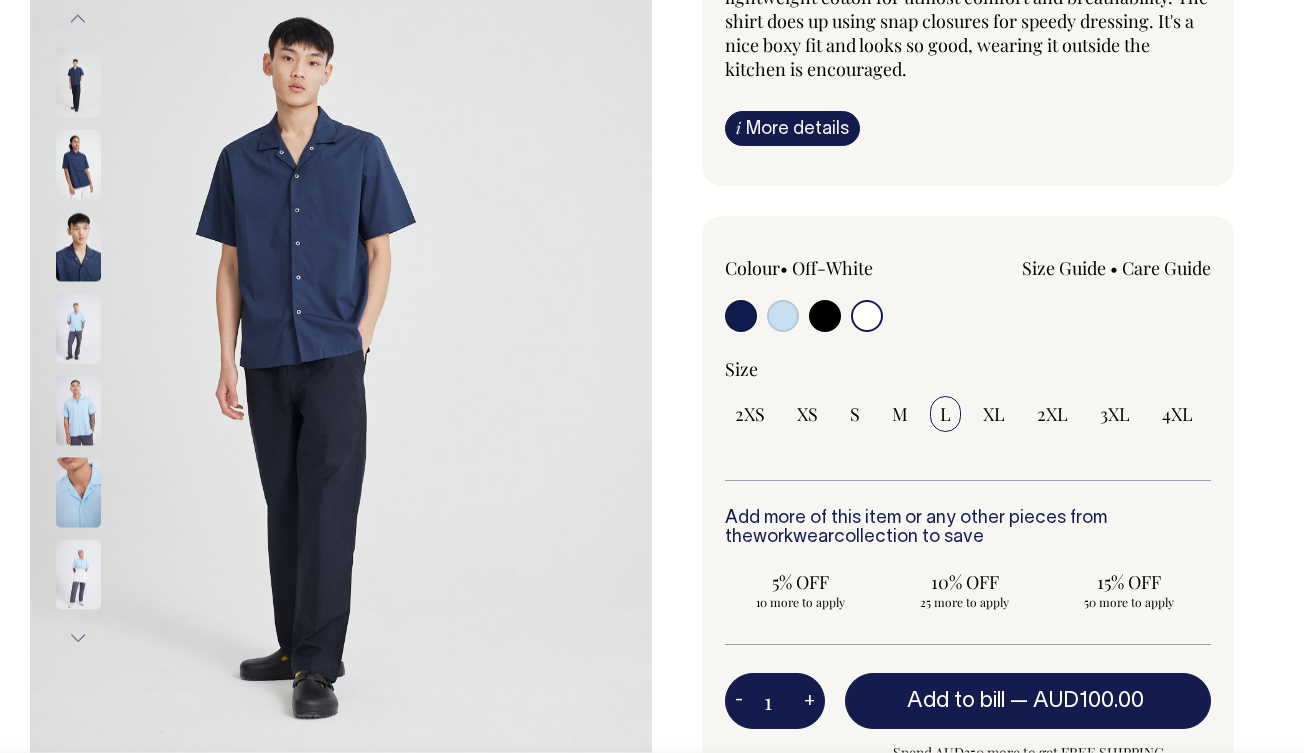 click at bounding box center (78, 246) 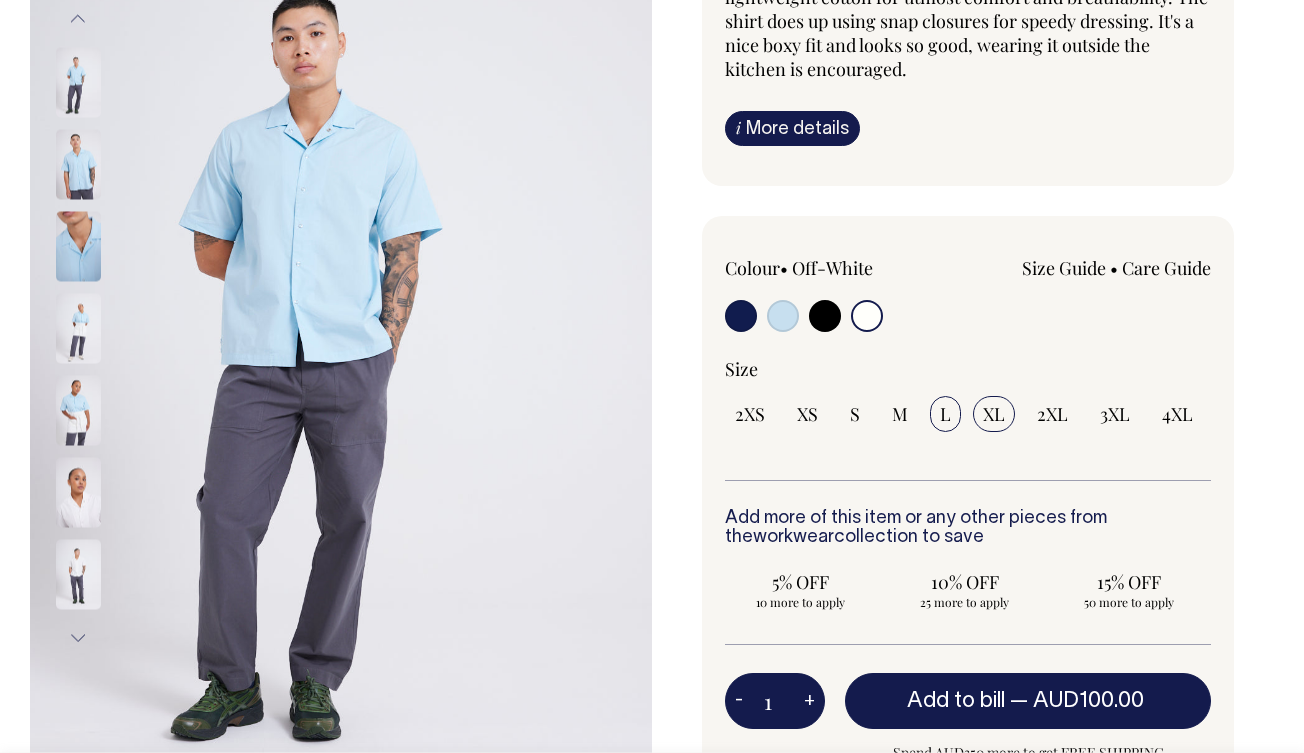 click on "XL" at bounding box center (994, 414) 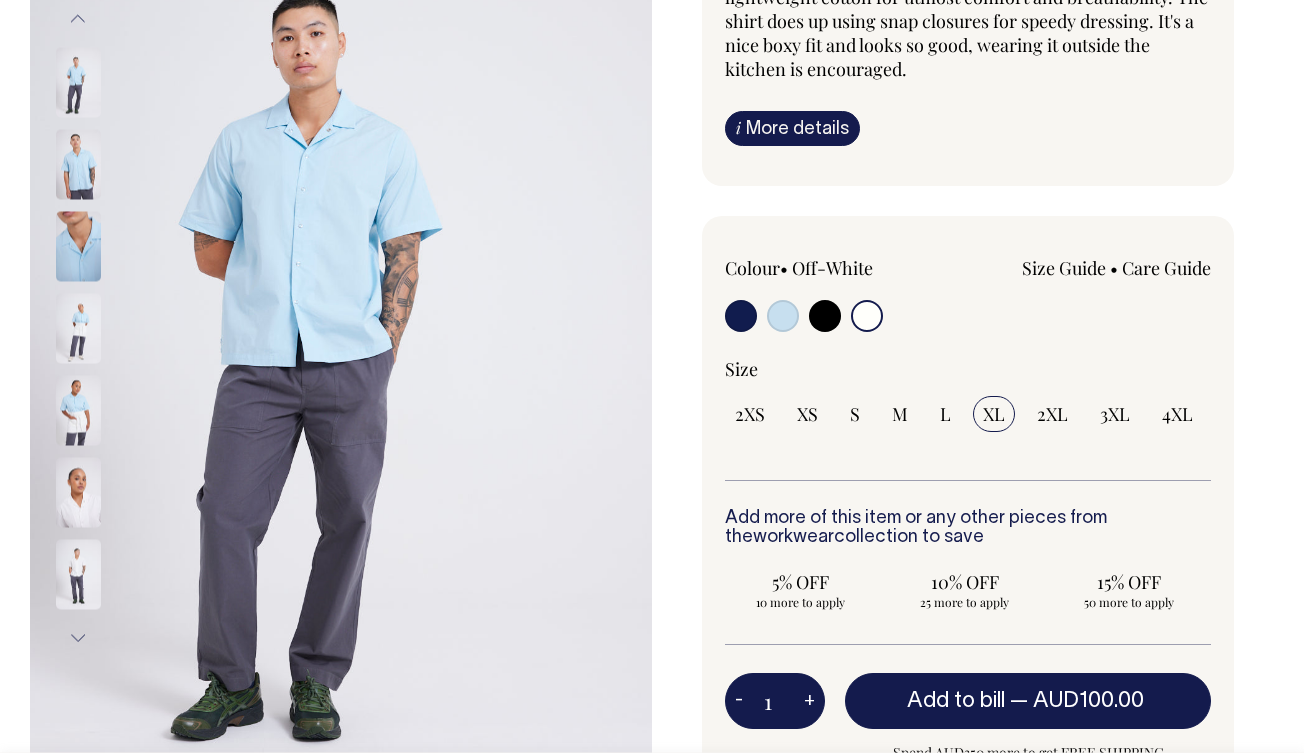 select on "XL" 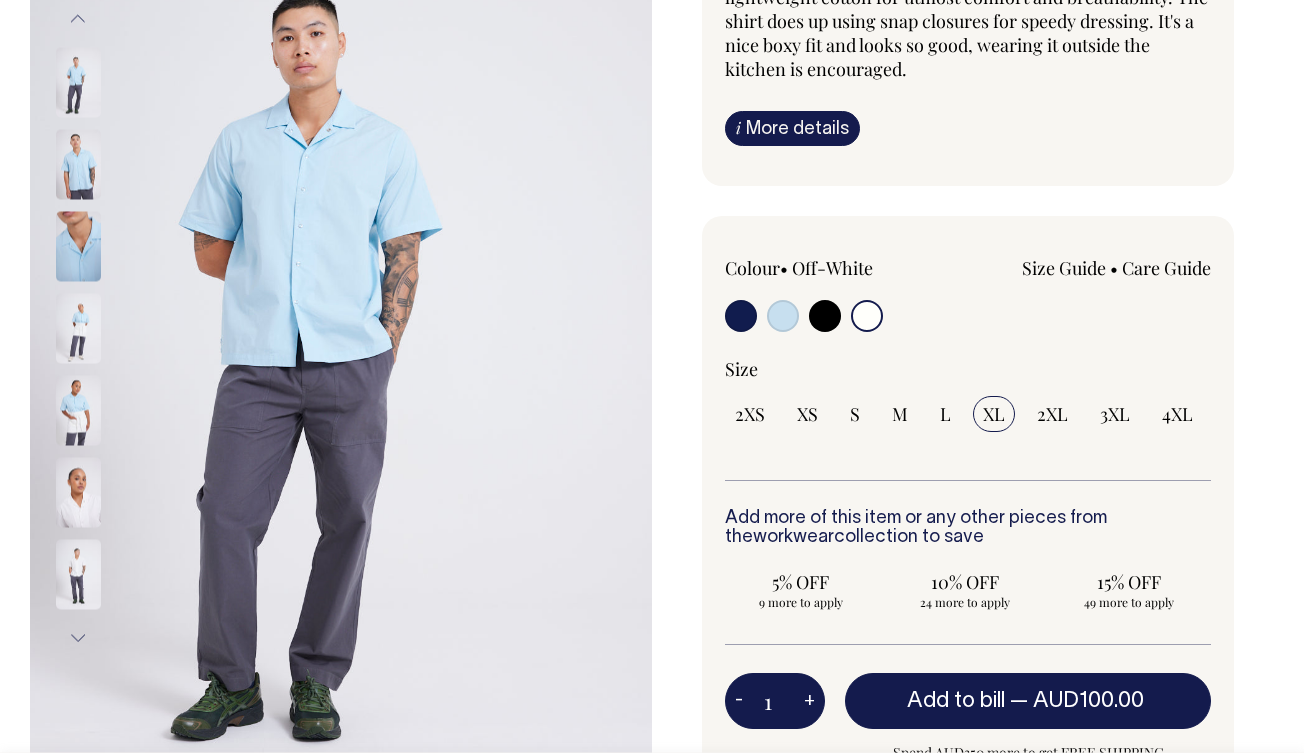 click at bounding box center (825, 316) 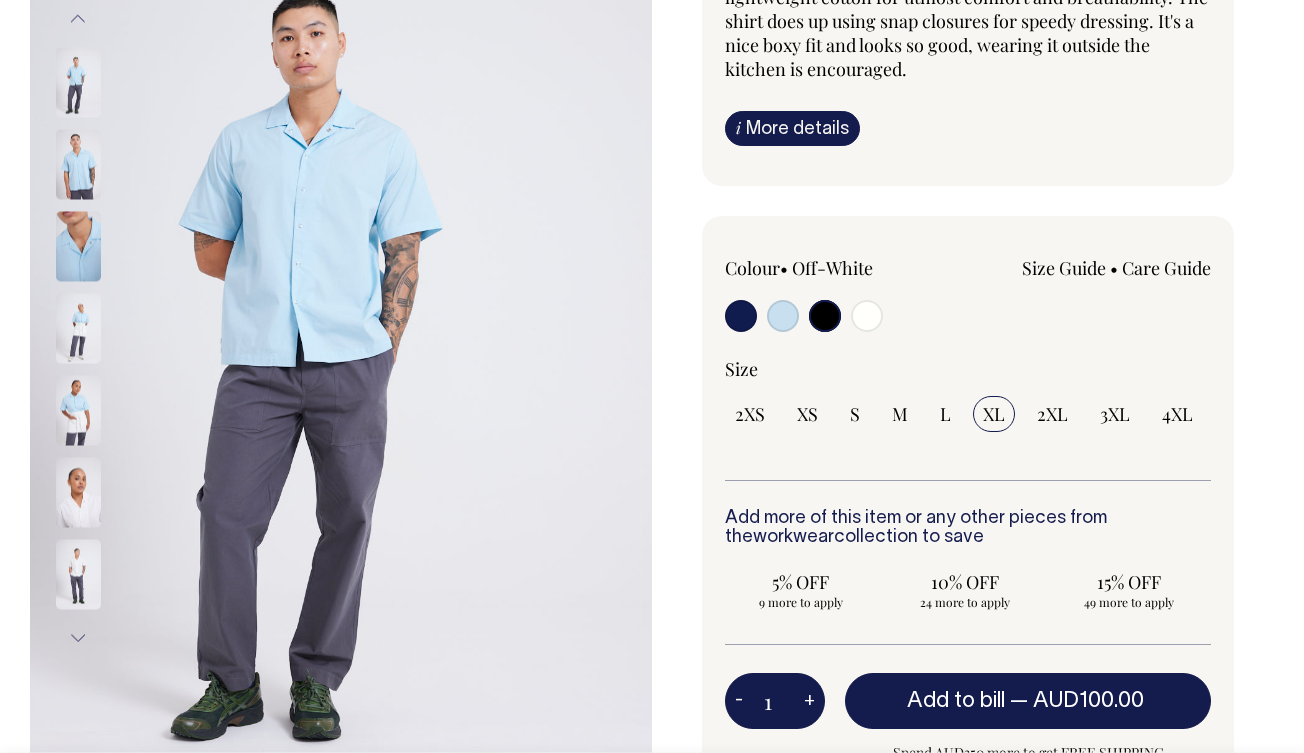 radio on "true" 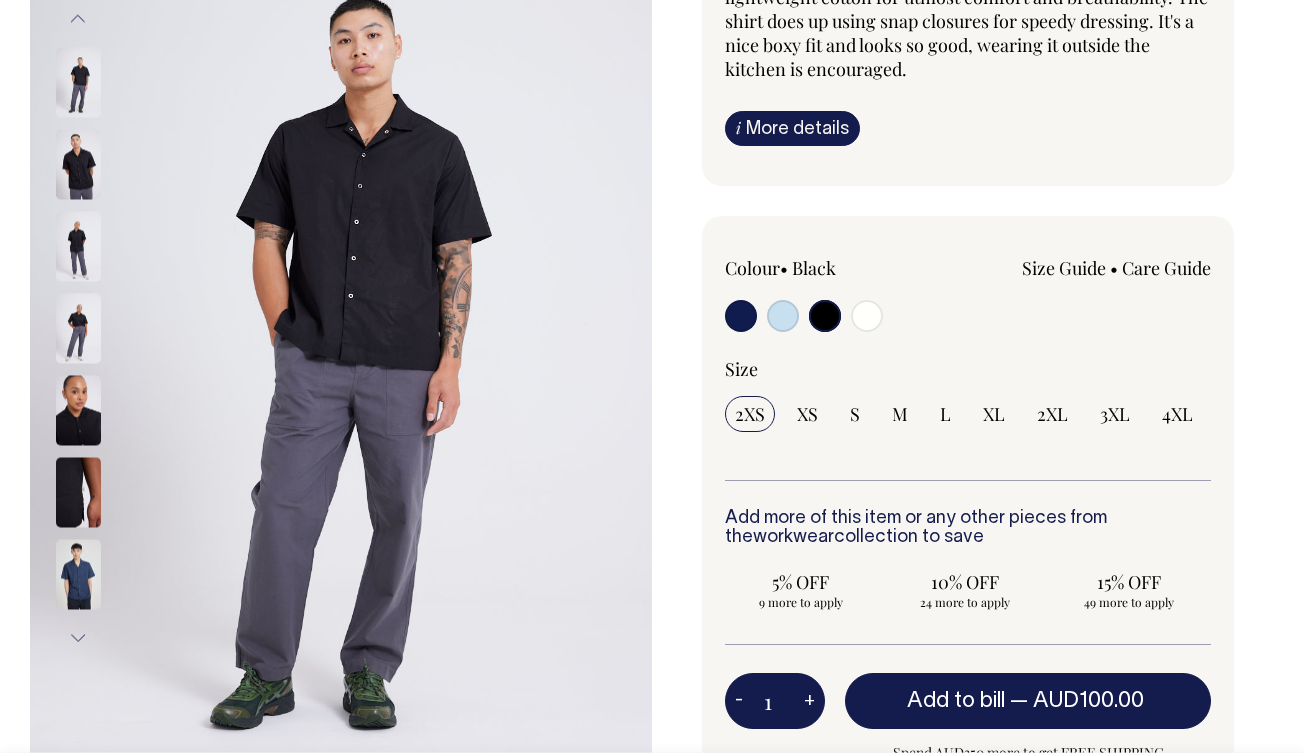 click at bounding box center (822, 318) 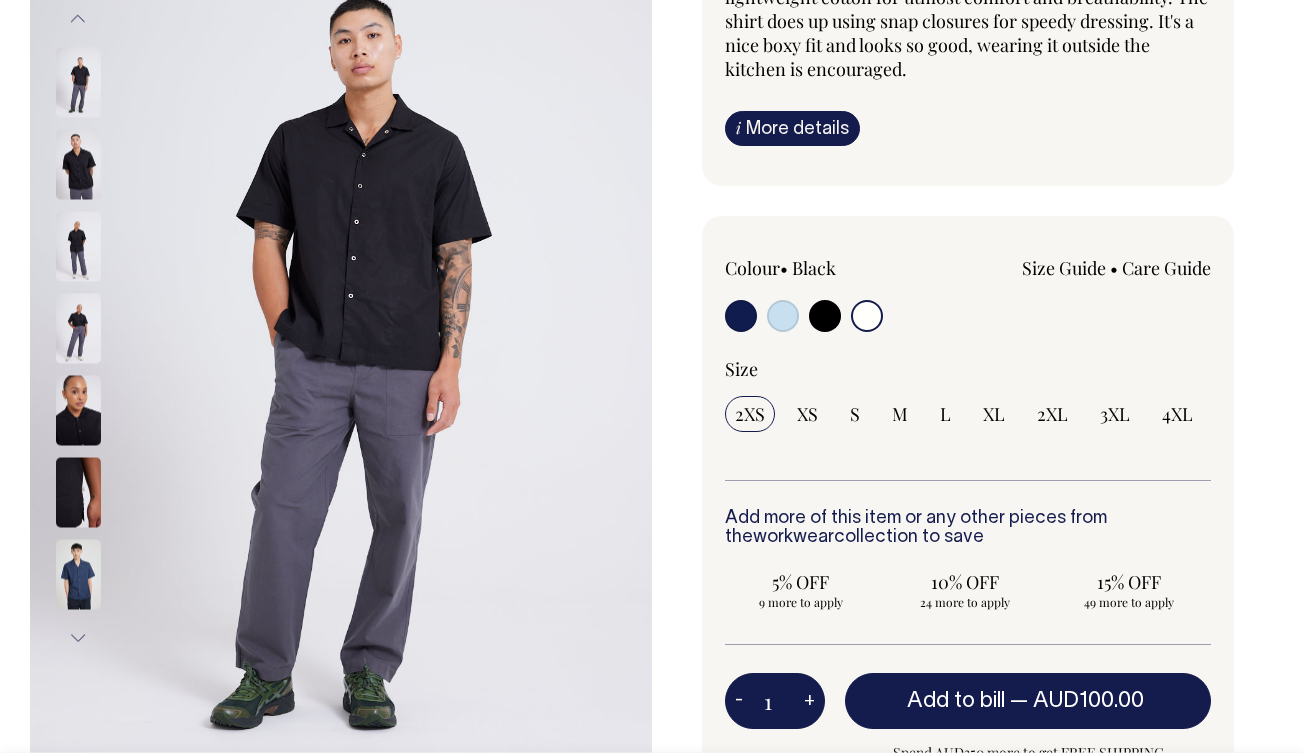 radio on "true" 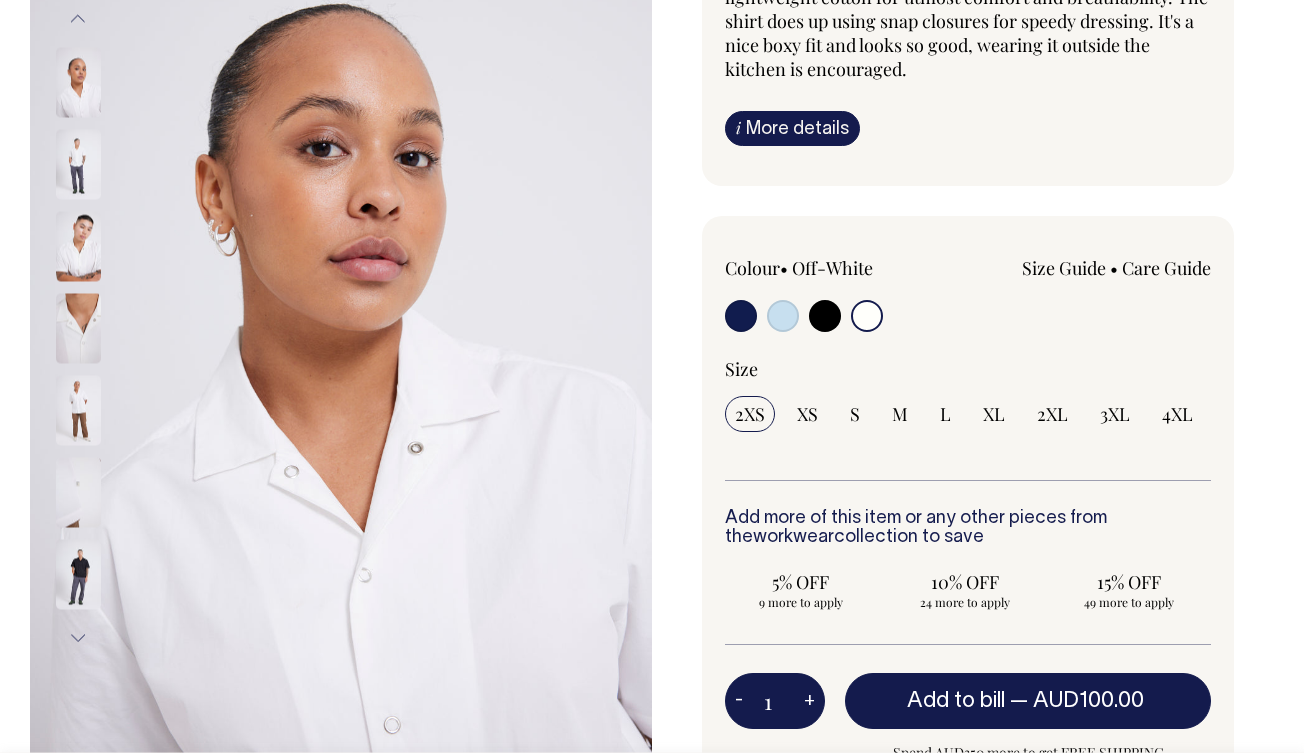click at bounding box center (783, 316) 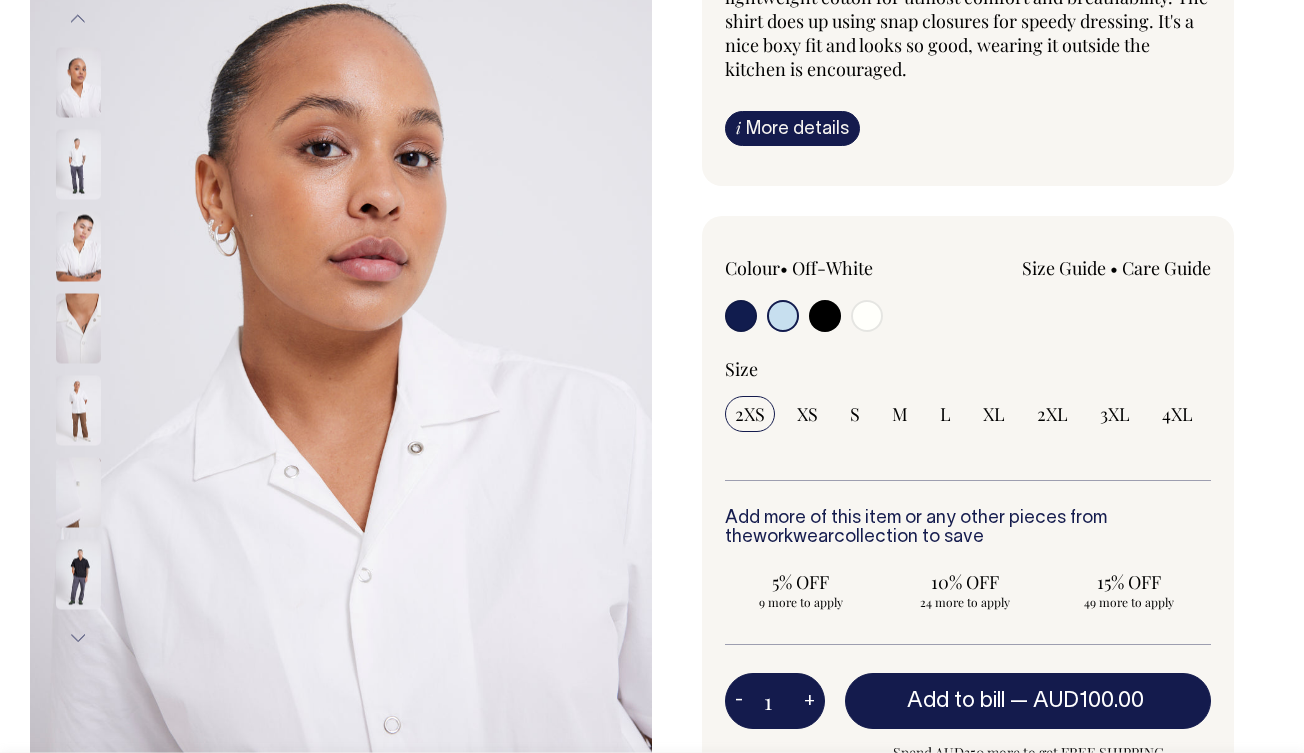 radio on "true" 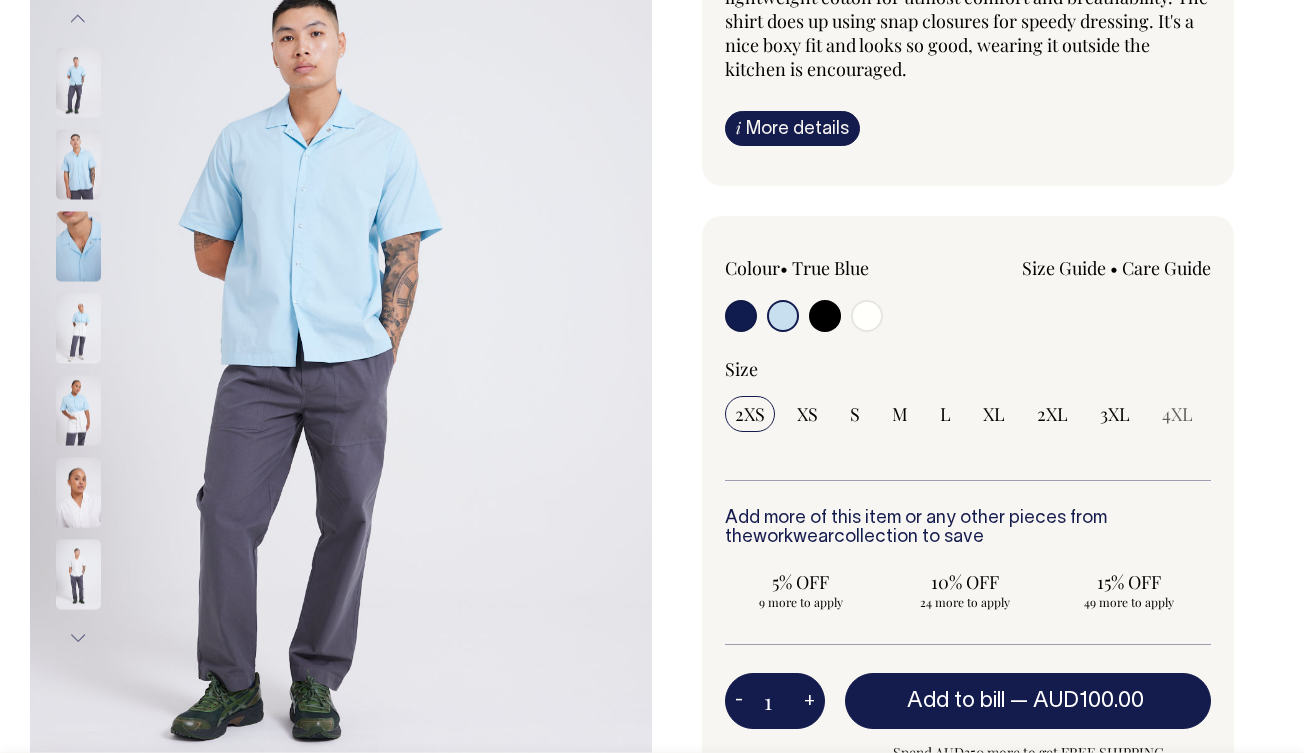 click at bounding box center (741, 316) 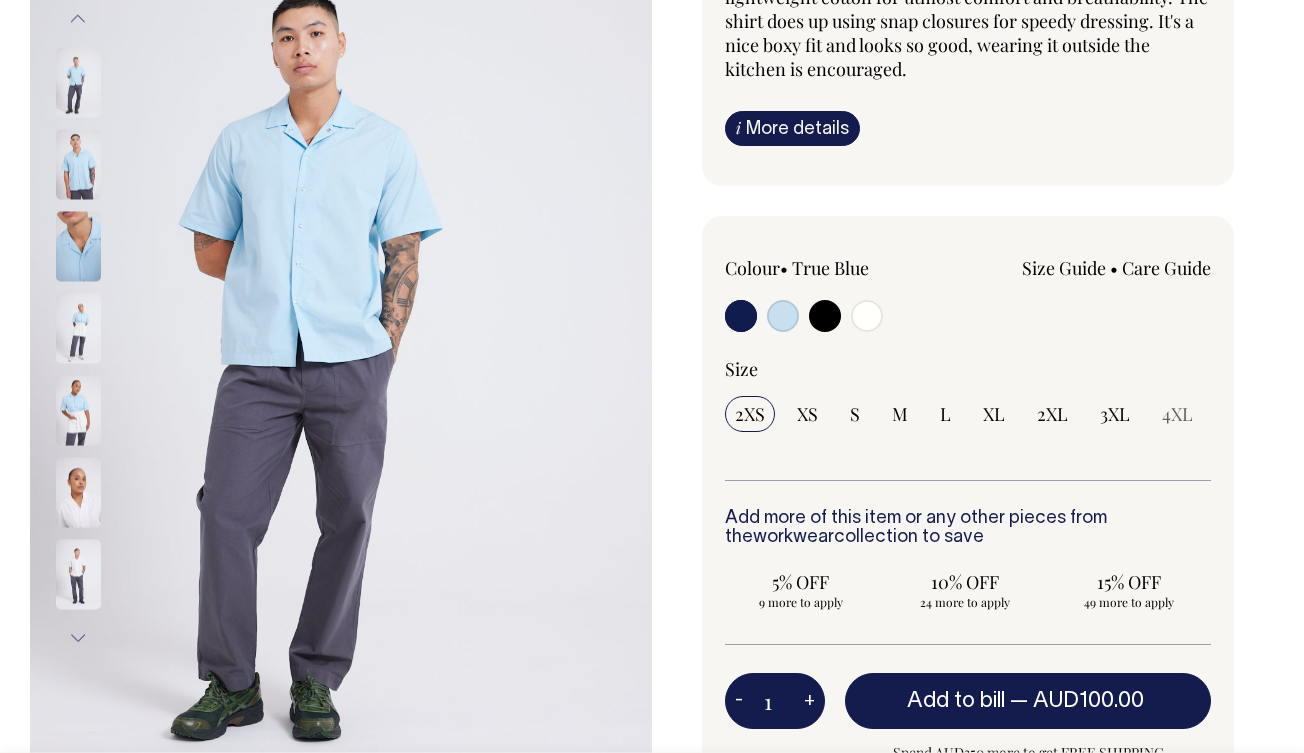 radio on "true" 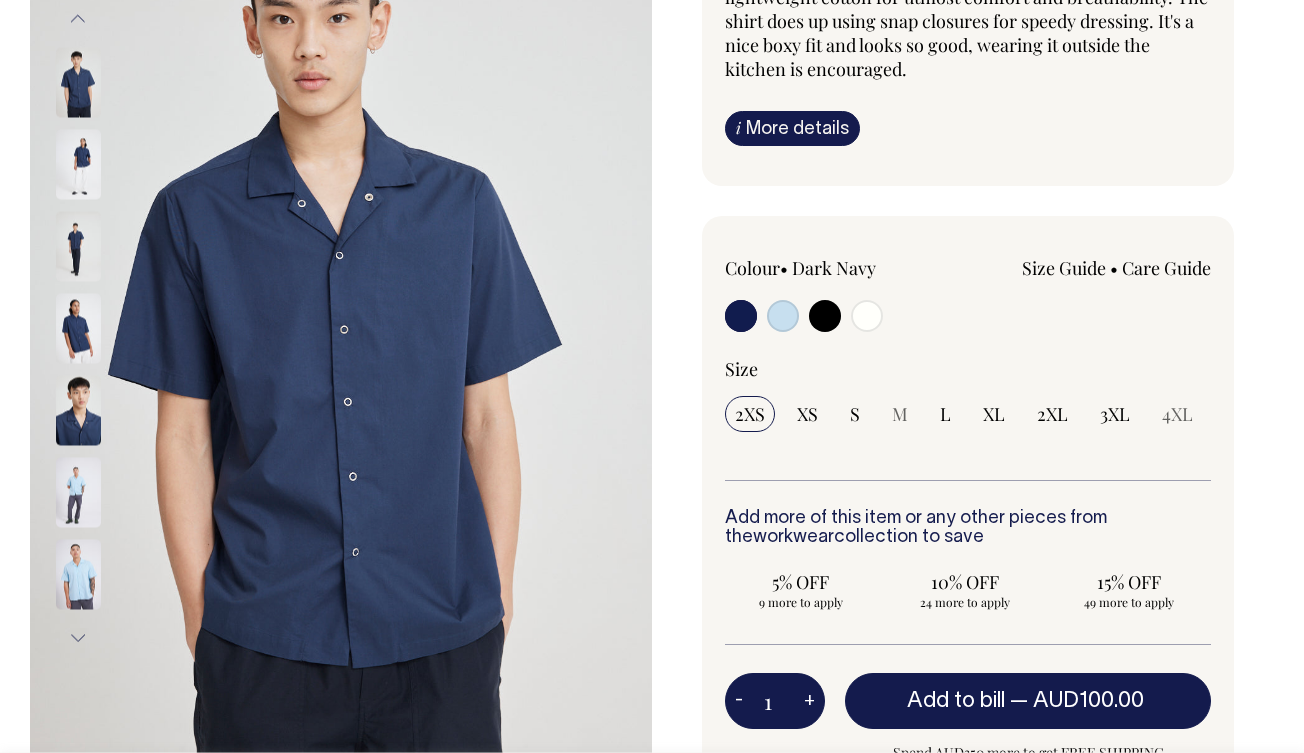 click at bounding box center (825, 316) 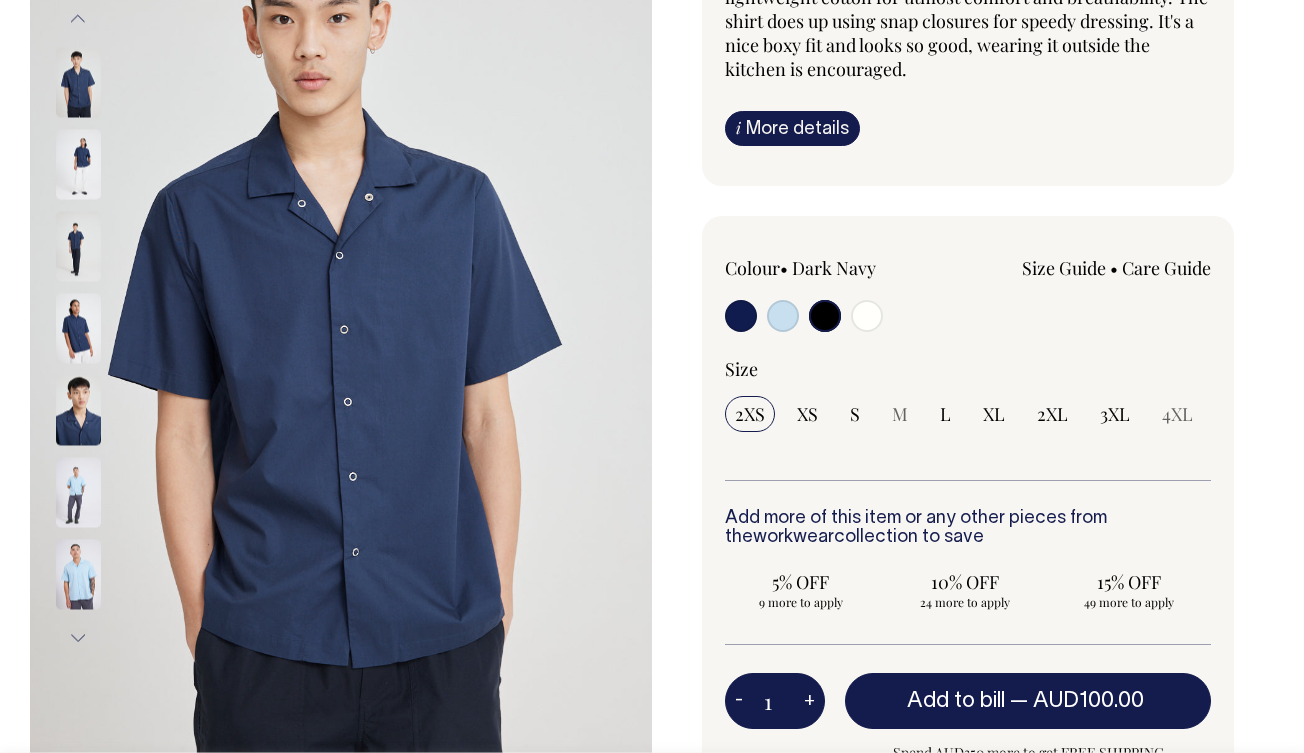 radio on "true" 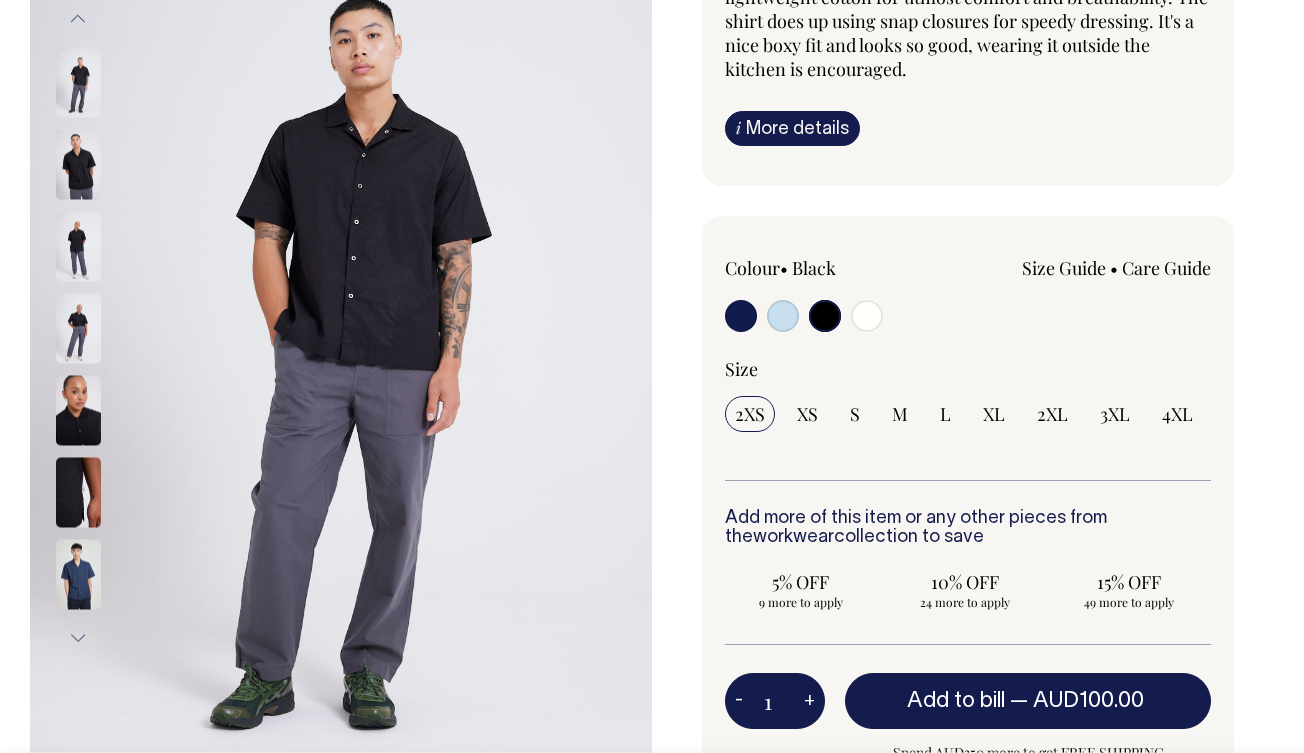 click at bounding box center (867, 316) 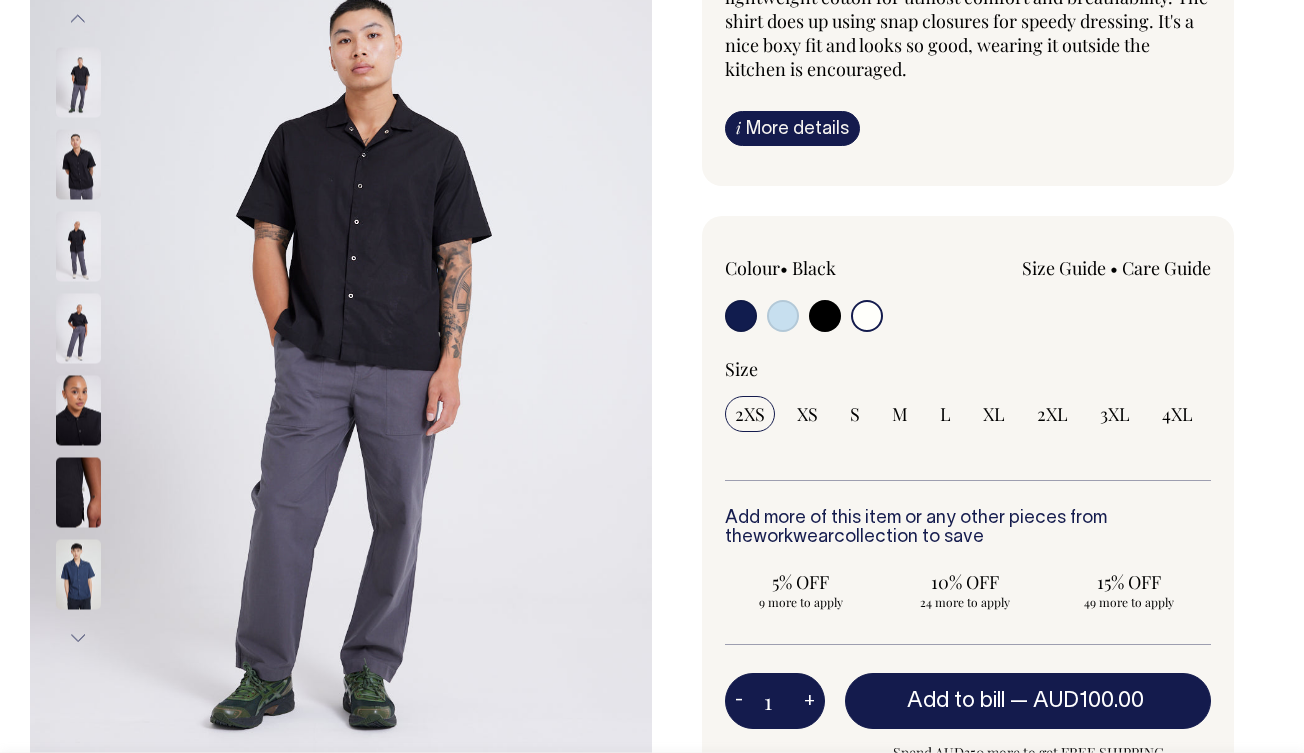 radio on "true" 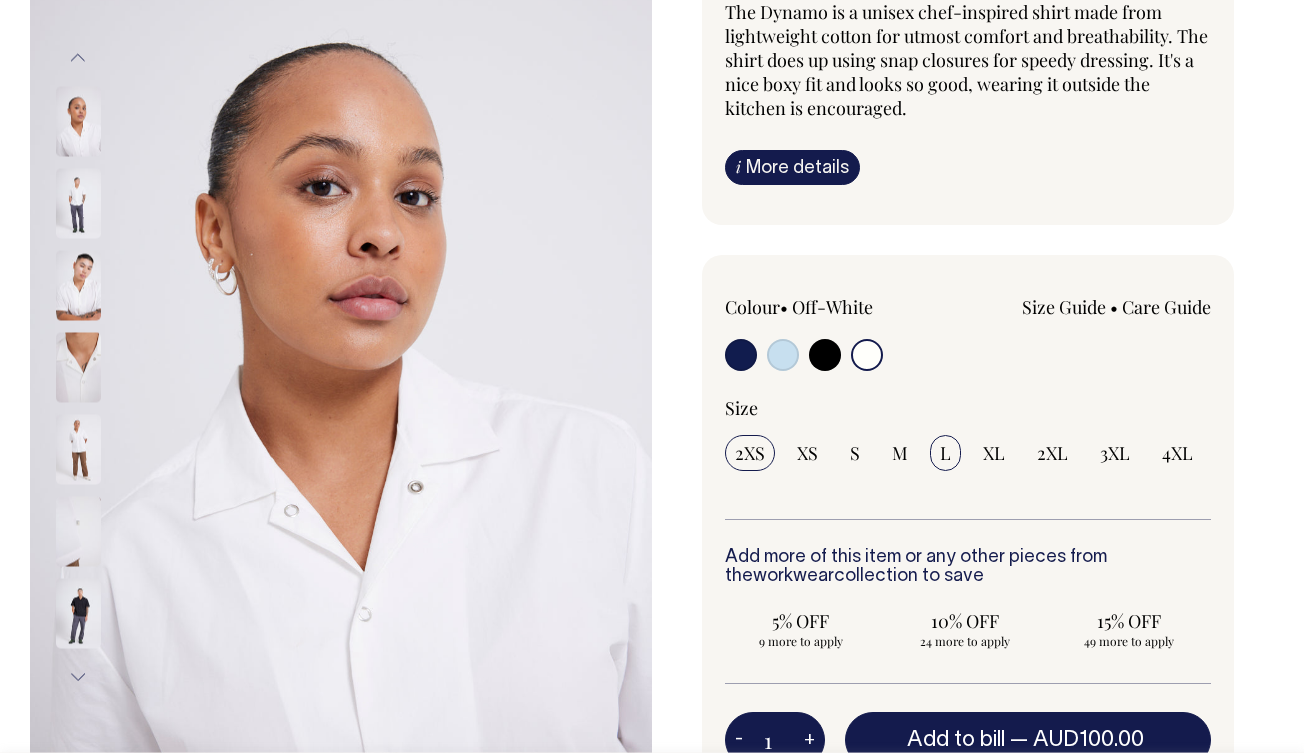 scroll, scrollTop: 204, scrollLeft: 0, axis: vertical 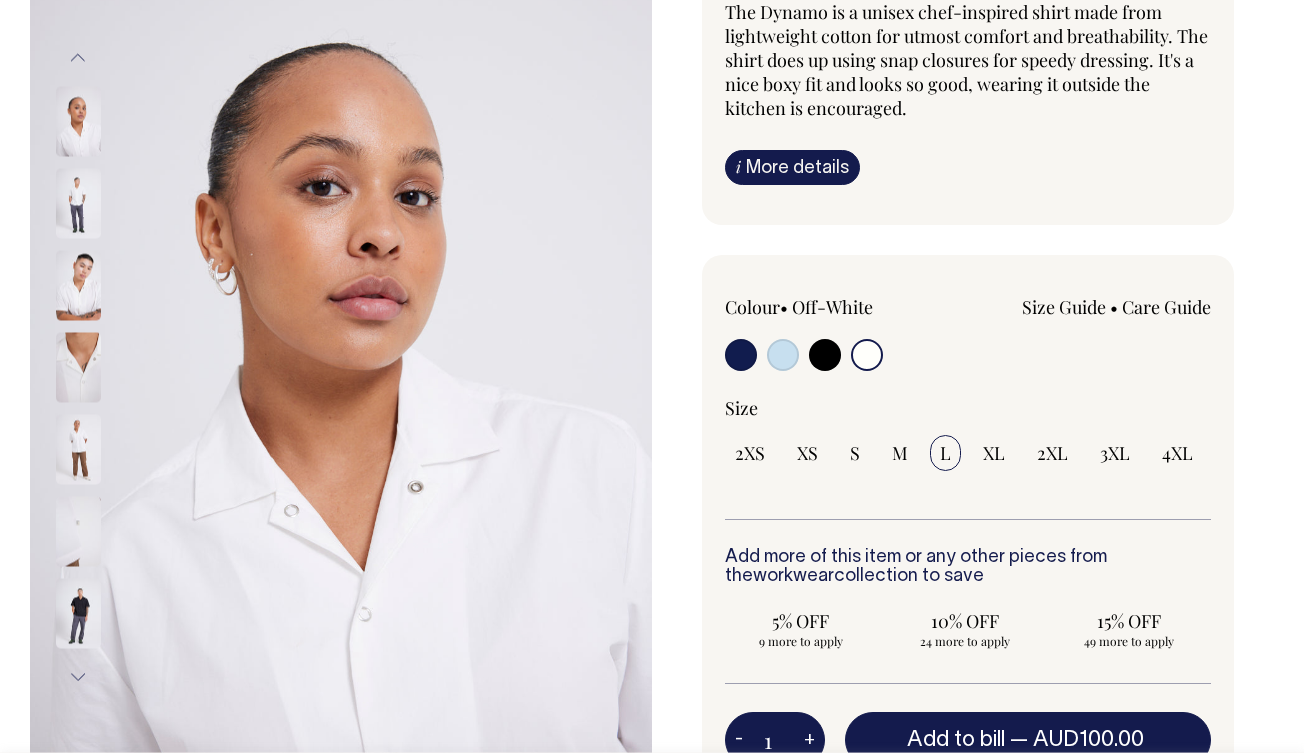 select on "L" 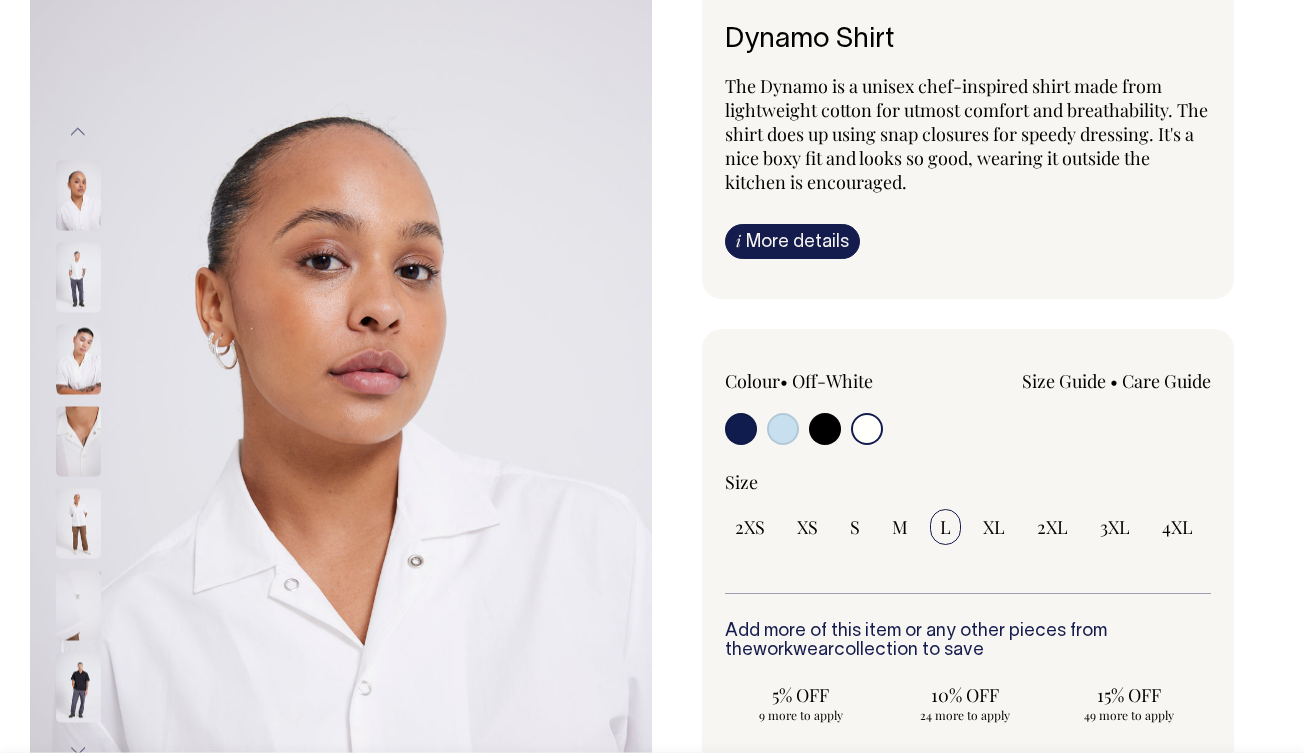 scroll, scrollTop: 130, scrollLeft: 0, axis: vertical 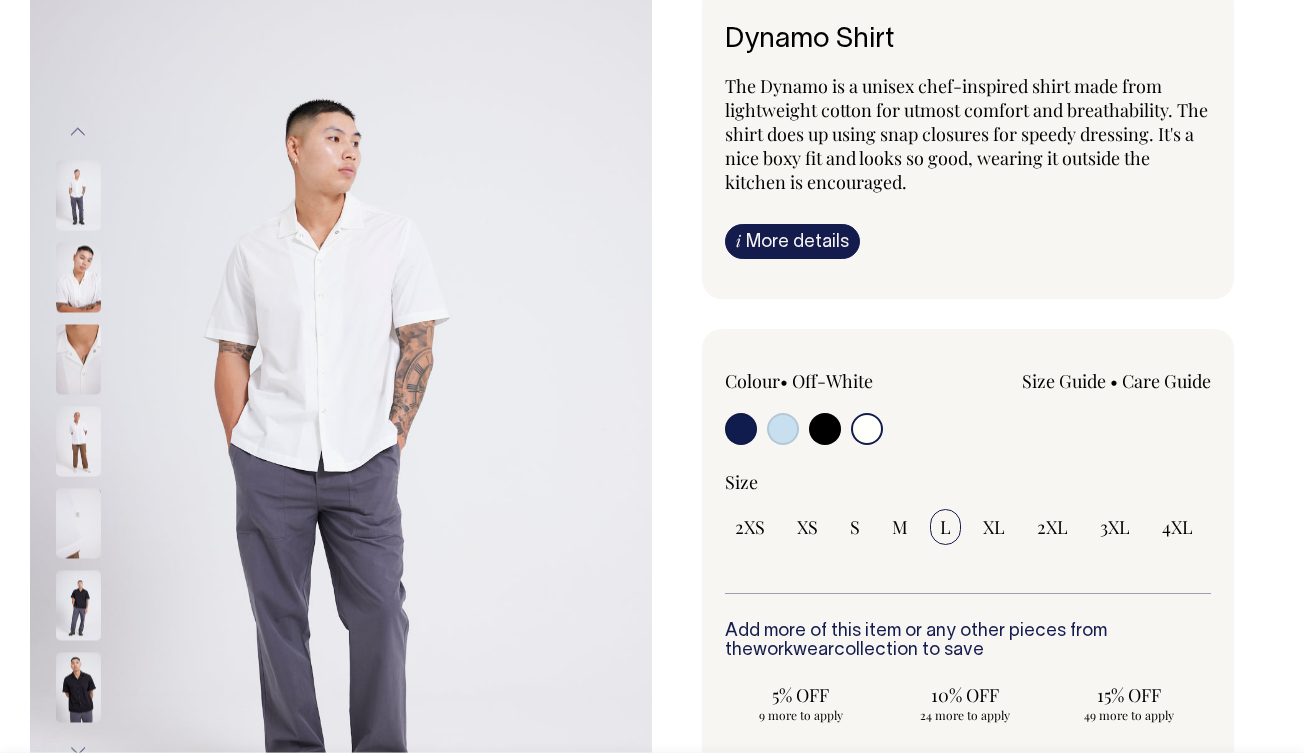 click at bounding box center (78, 359) 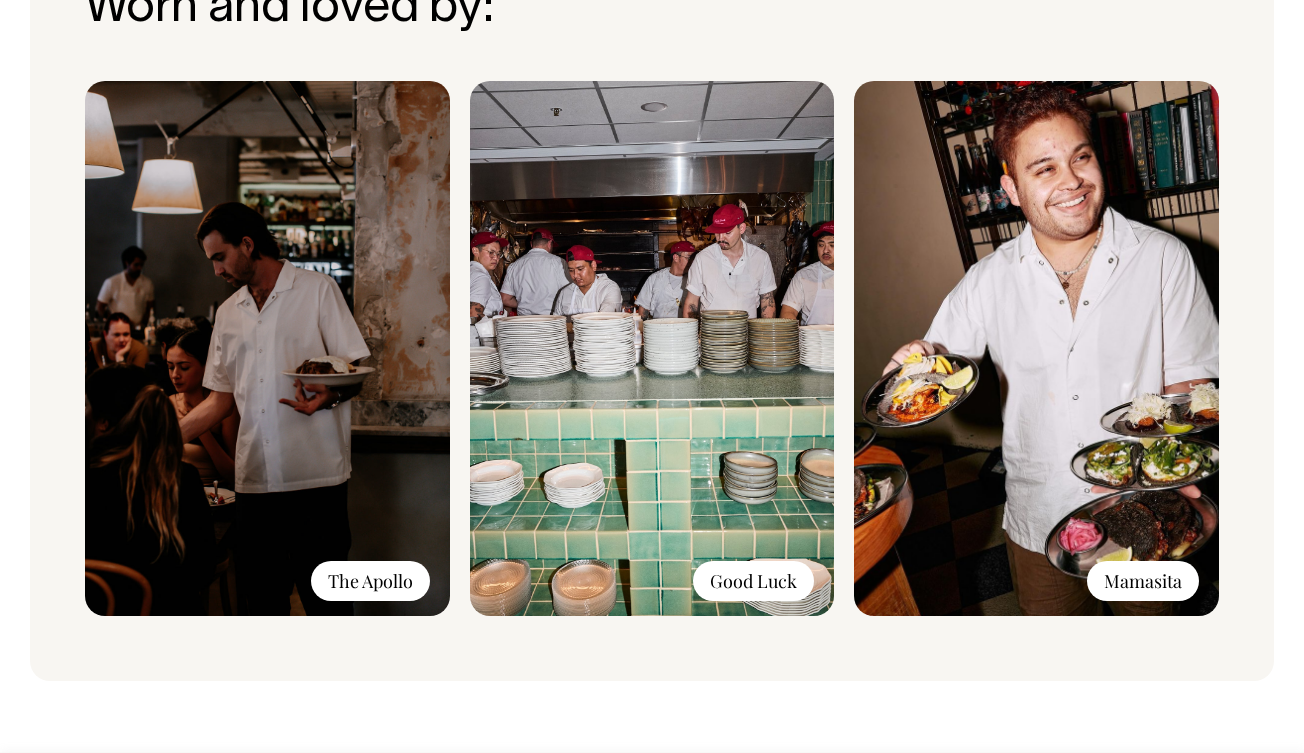 scroll, scrollTop: 1506, scrollLeft: 0, axis: vertical 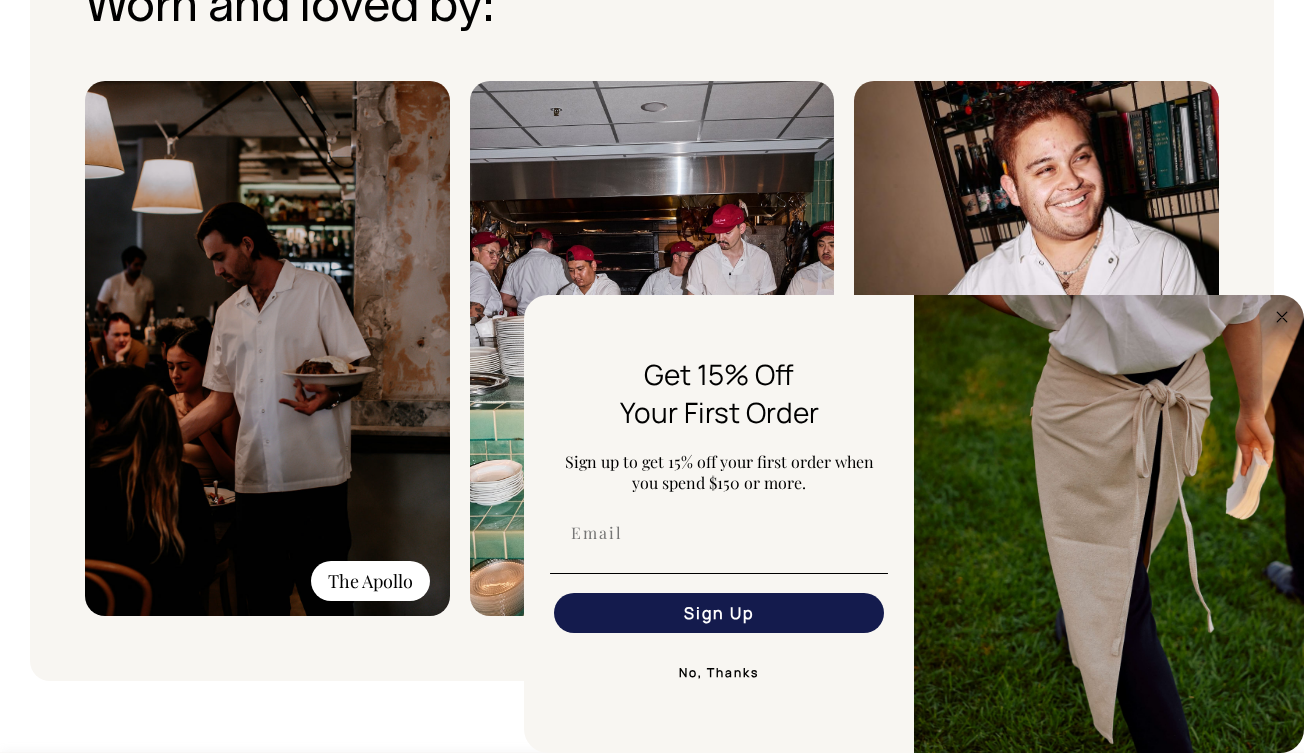 click on "No, Thanks" at bounding box center (719, 673) 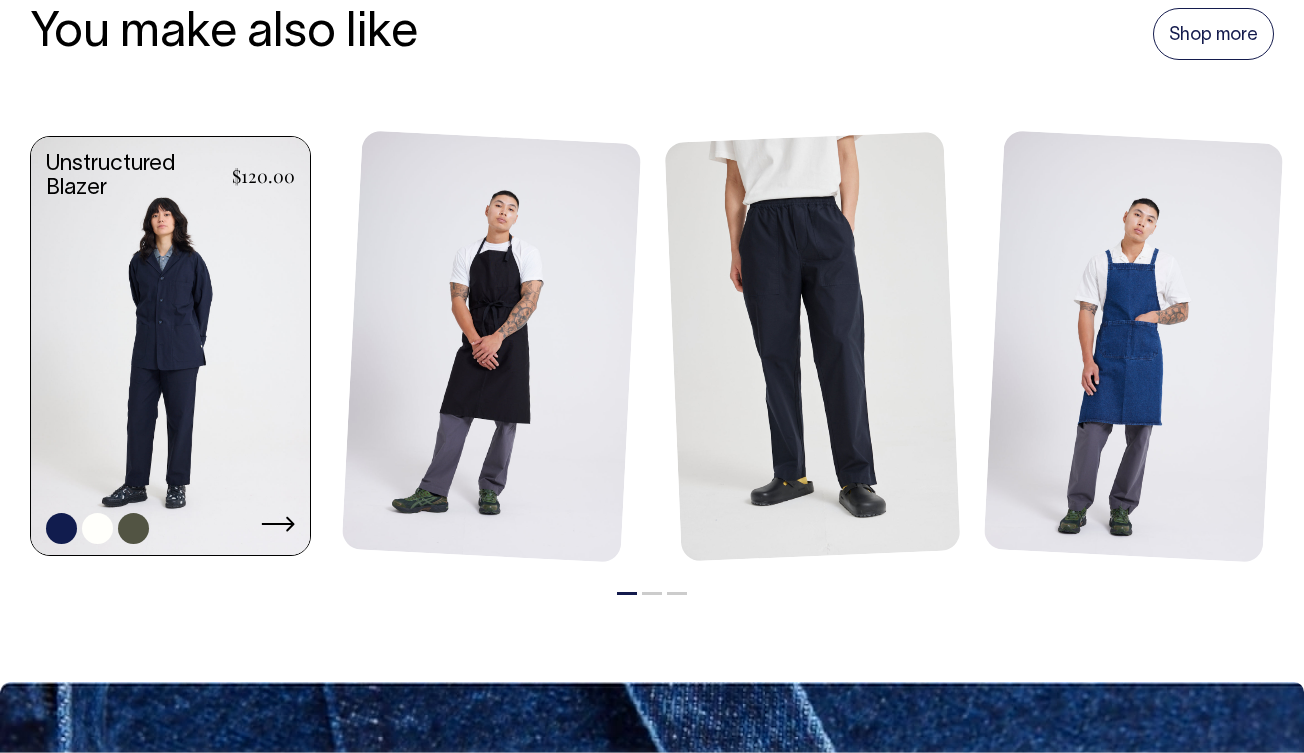 scroll, scrollTop: 2261, scrollLeft: 0, axis: vertical 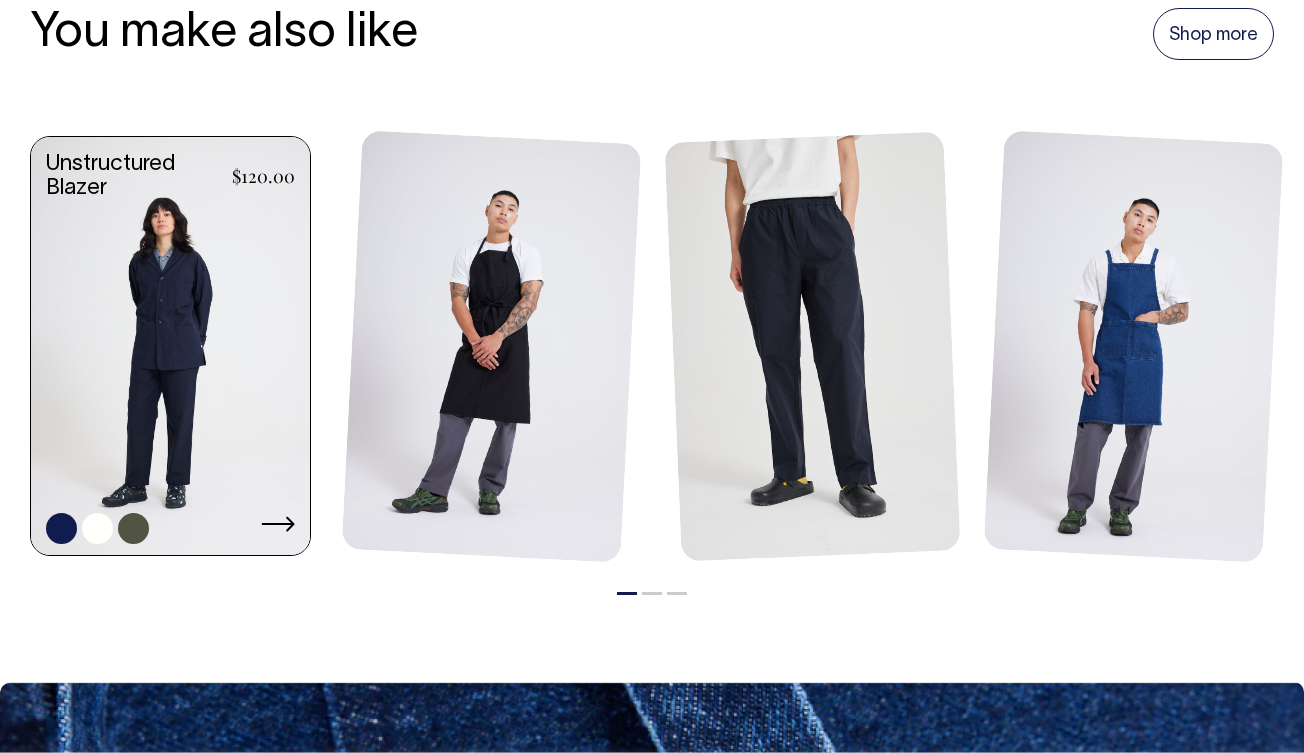 click at bounding box center [170, 348] 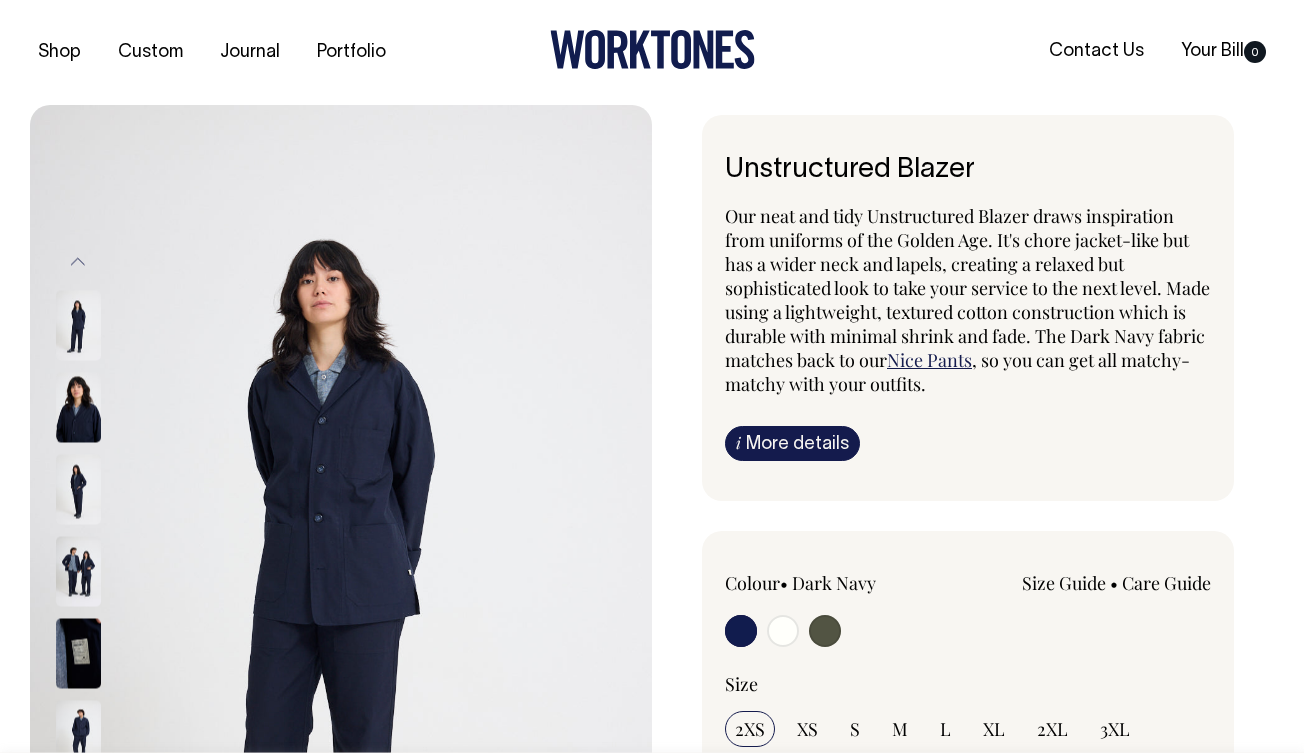 scroll, scrollTop: 0, scrollLeft: 0, axis: both 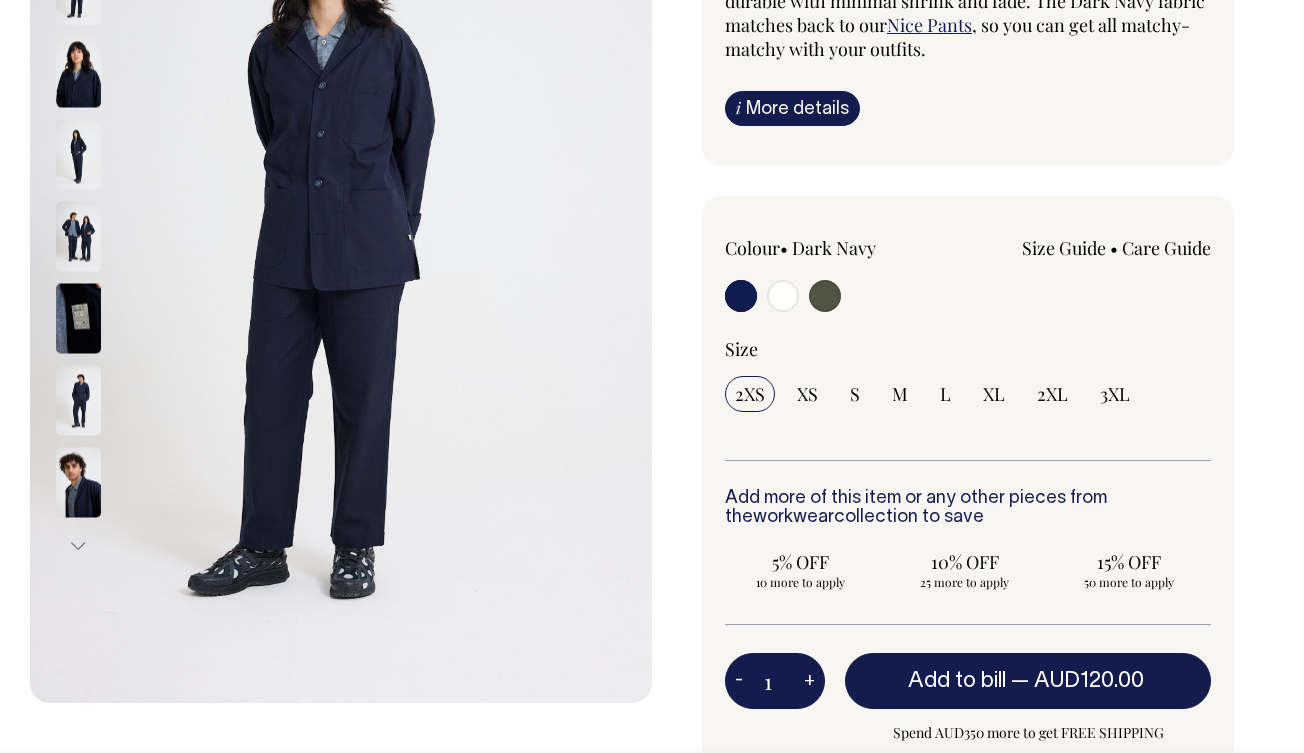 click at bounding box center [825, 296] 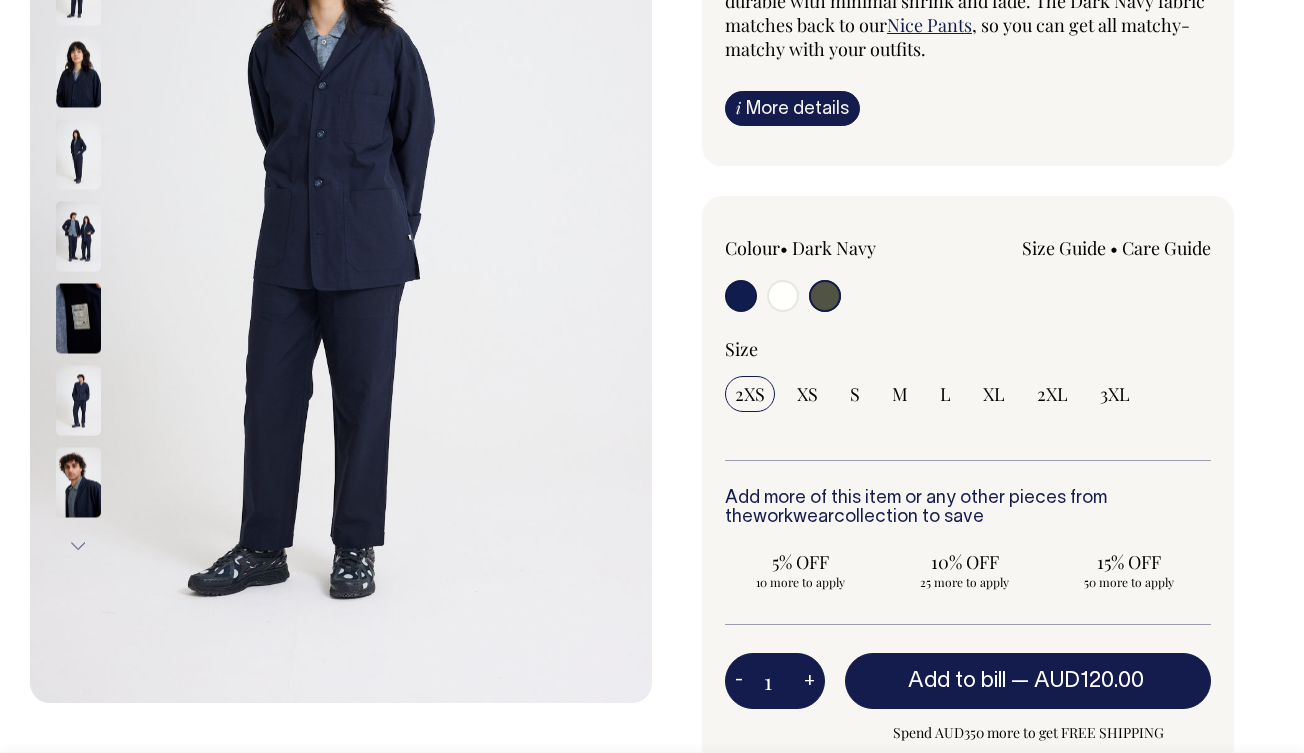 radio on "false" 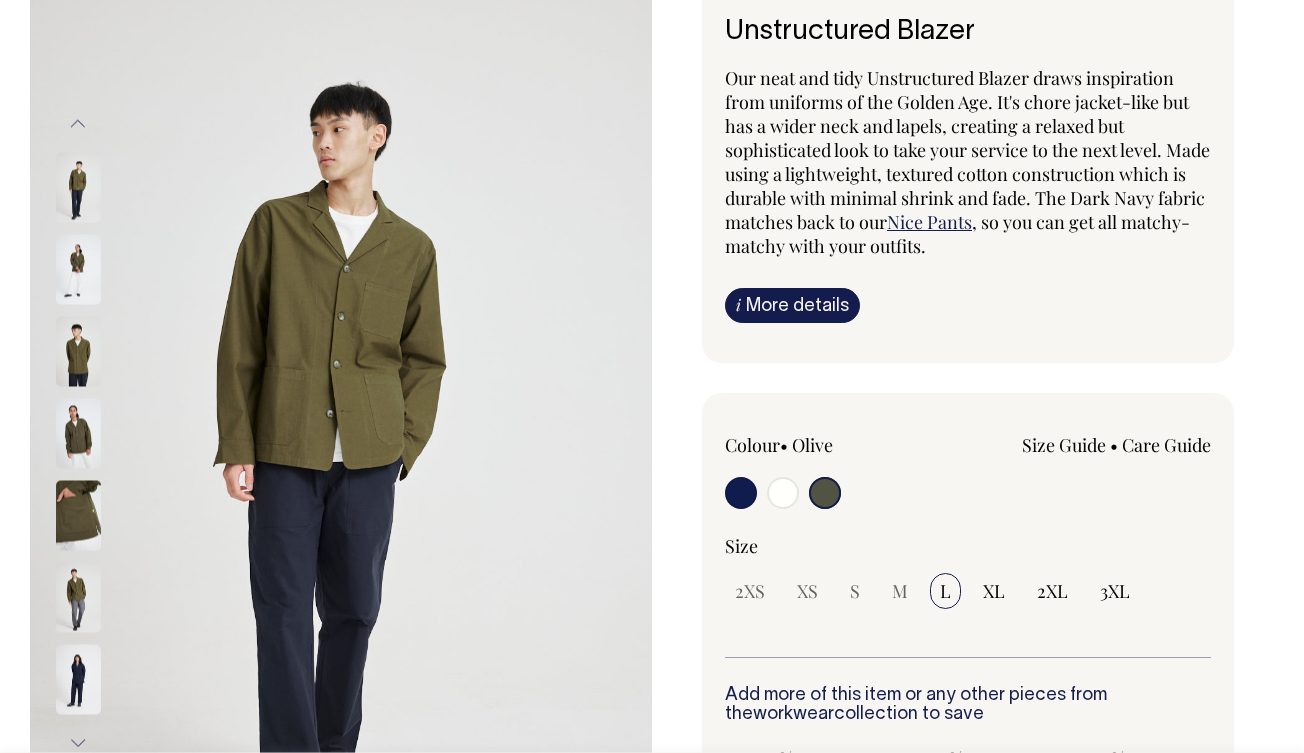 scroll, scrollTop: 138, scrollLeft: 0, axis: vertical 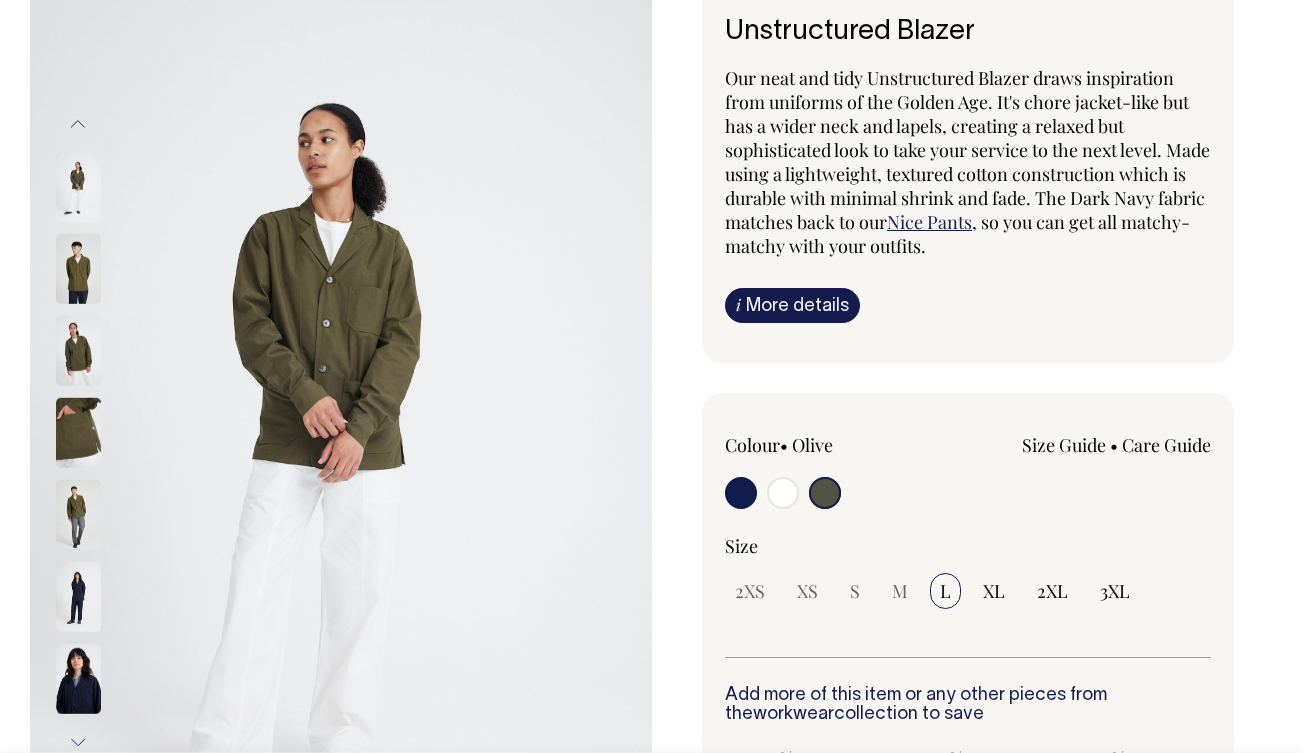 click at bounding box center (78, 351) 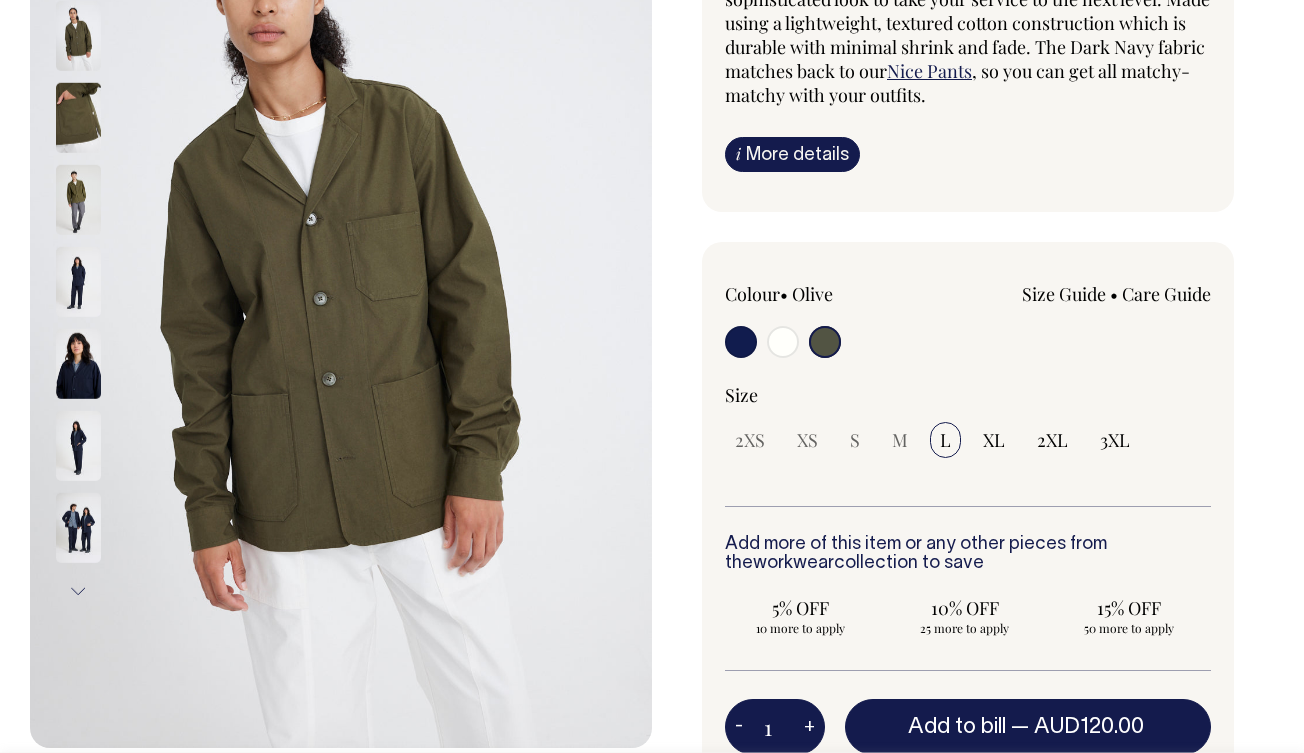 scroll, scrollTop: 290, scrollLeft: 0, axis: vertical 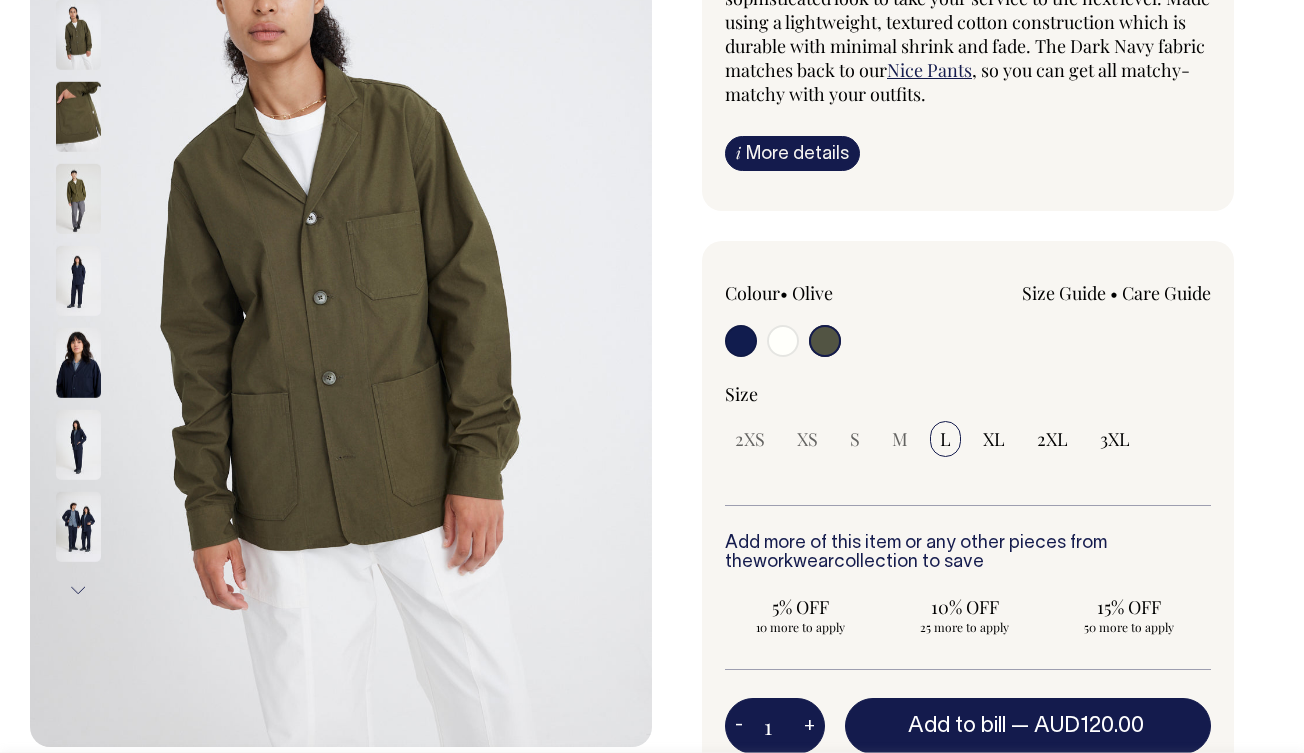 click at bounding box center [78, 199] 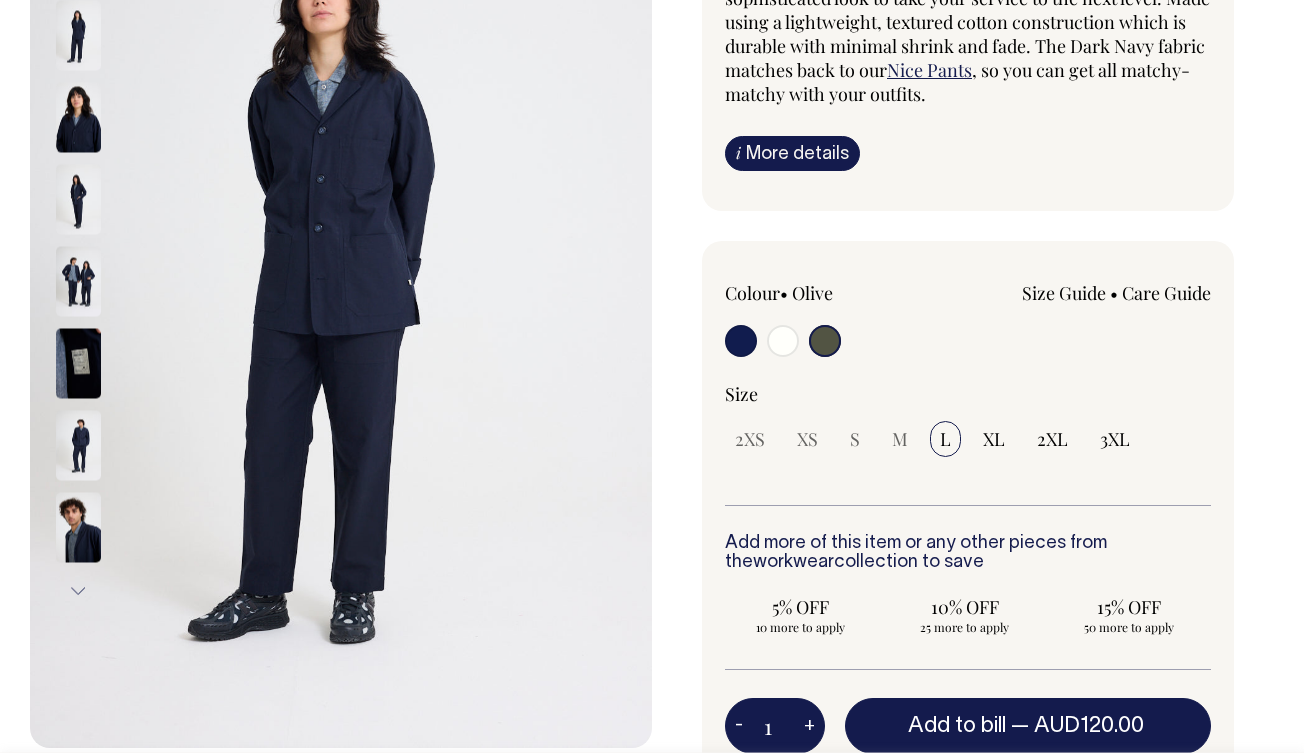 click at bounding box center [825, 341] 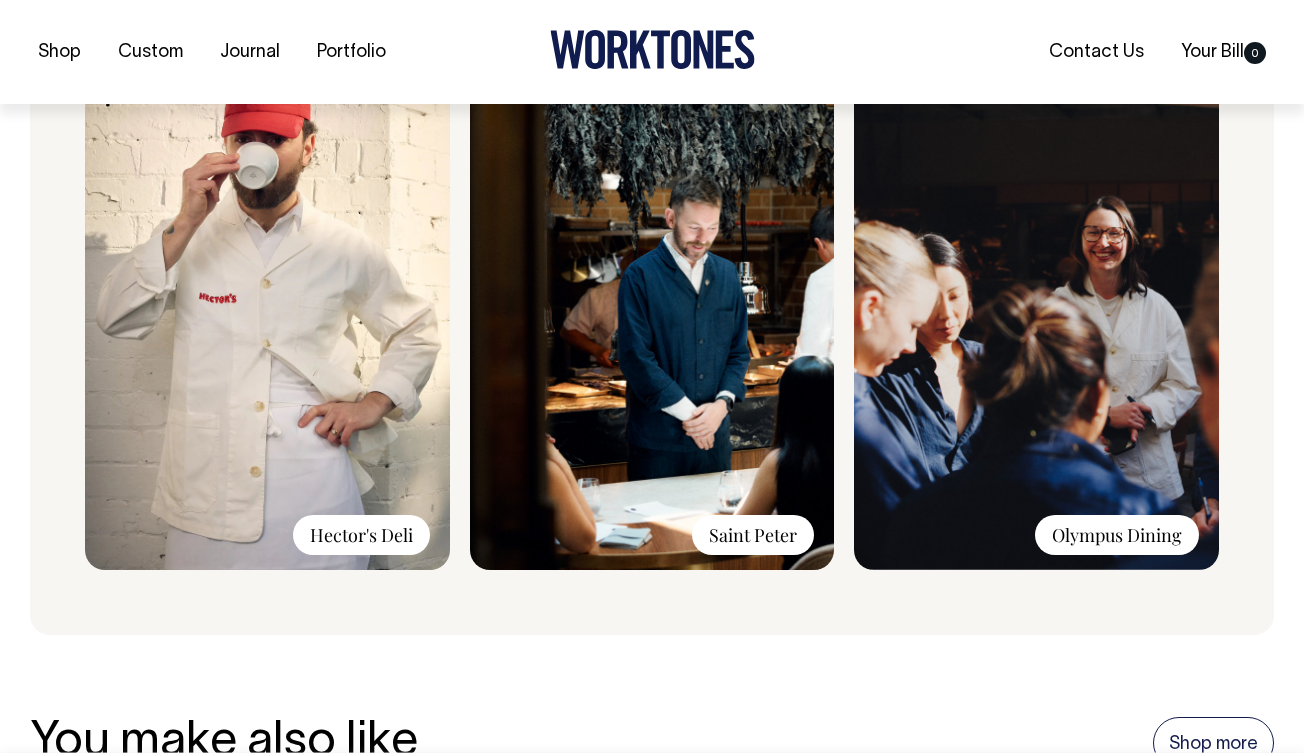 scroll, scrollTop: 1625, scrollLeft: 0, axis: vertical 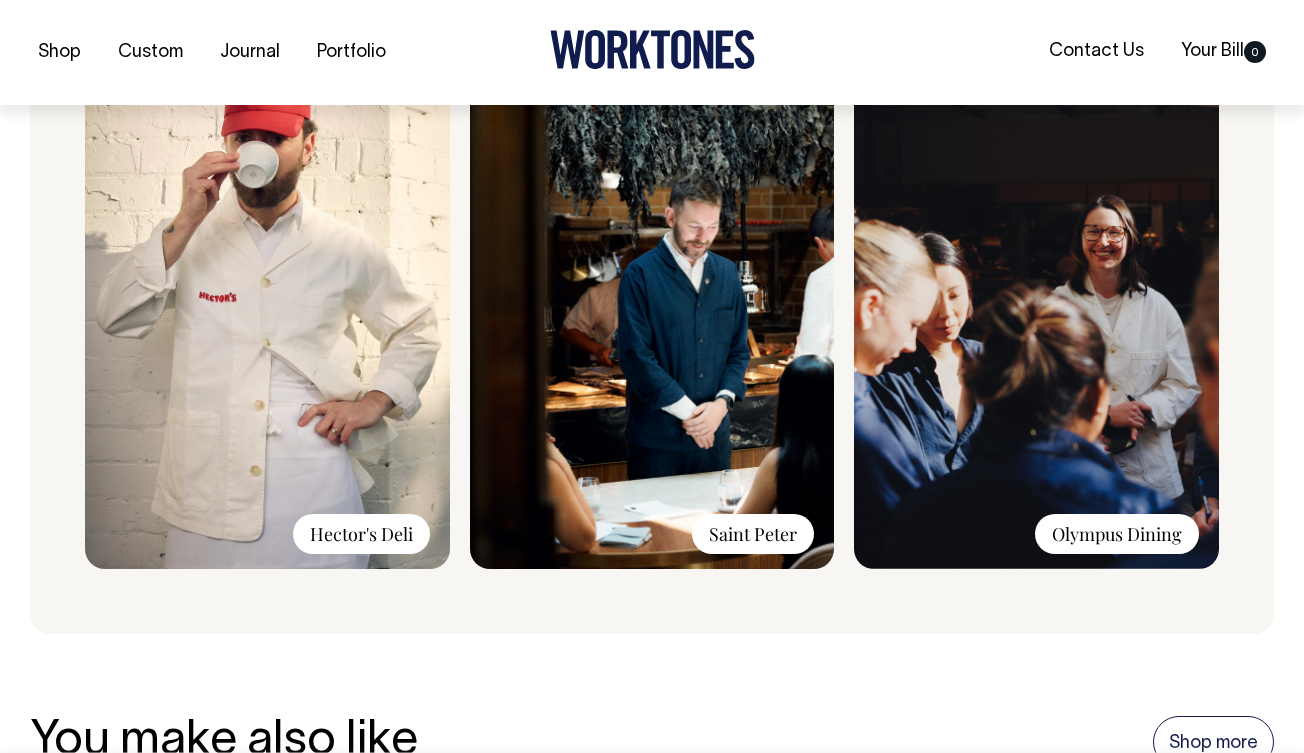 click at bounding box center (652, 301) 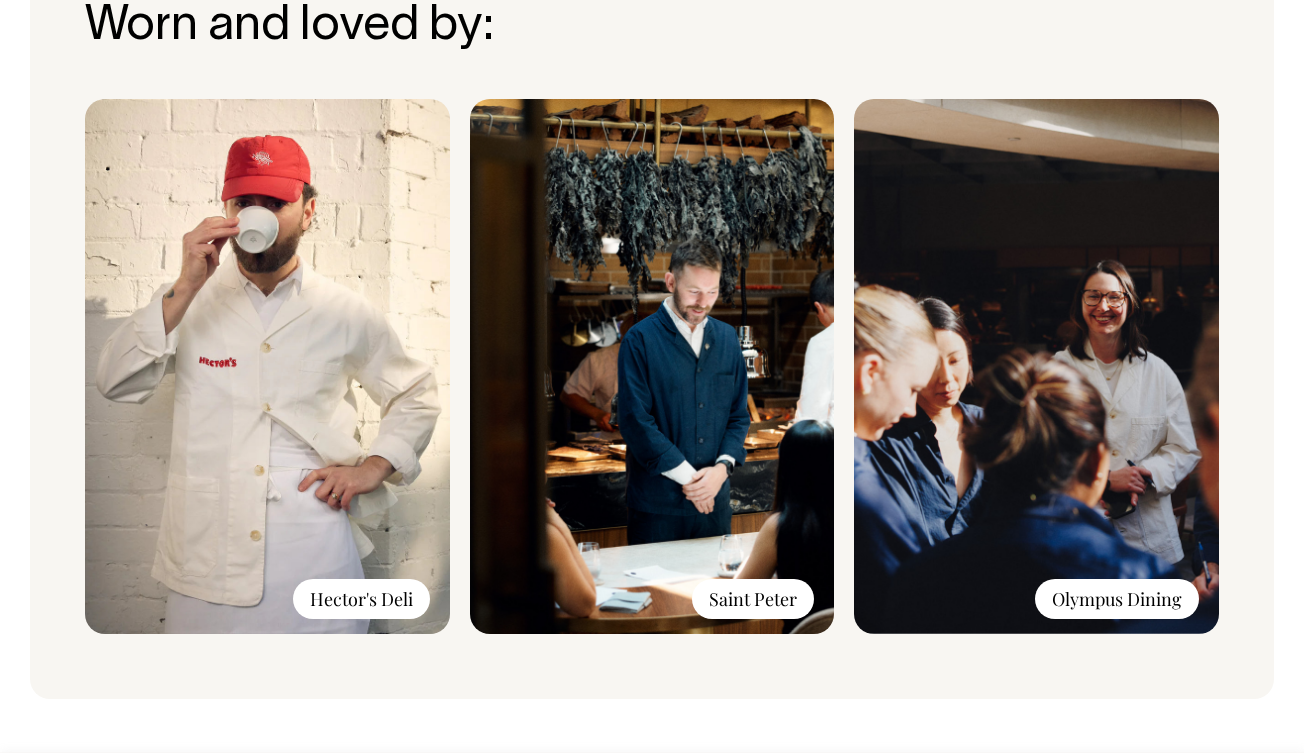 scroll, scrollTop: 1560, scrollLeft: 0, axis: vertical 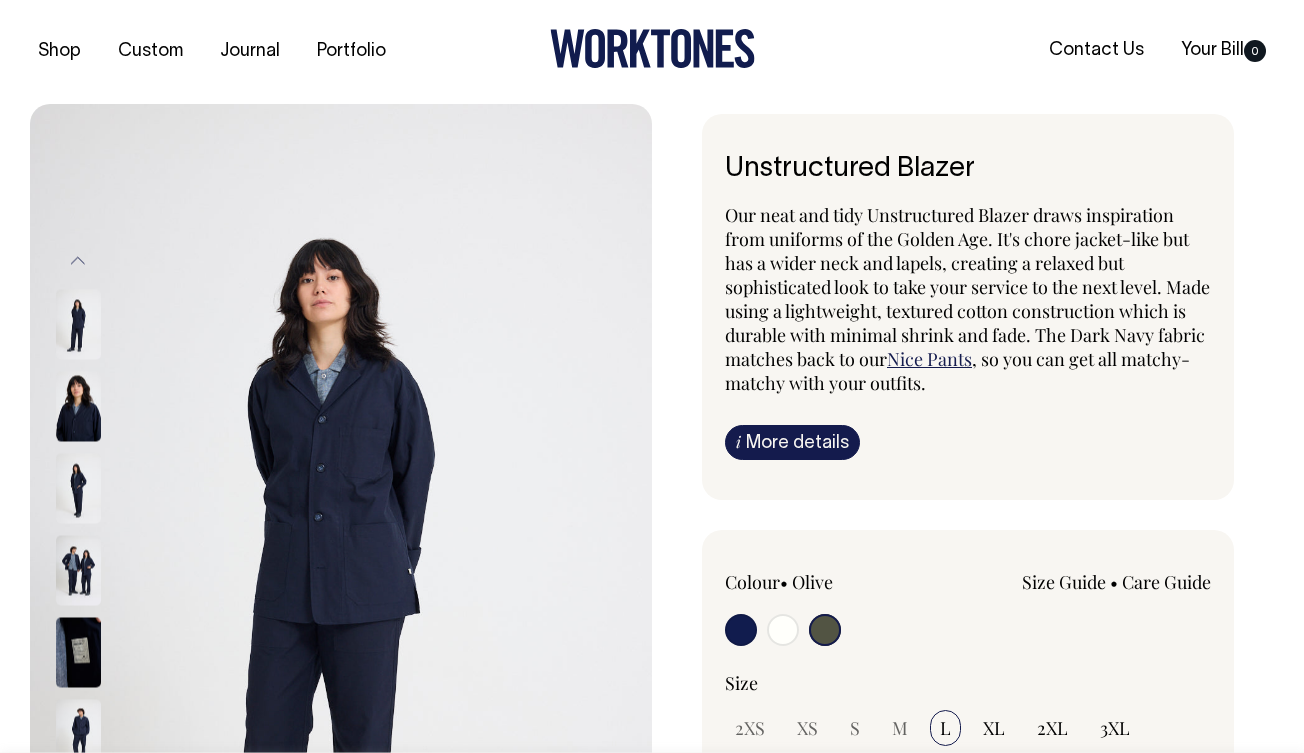 click at bounding box center [741, 630] 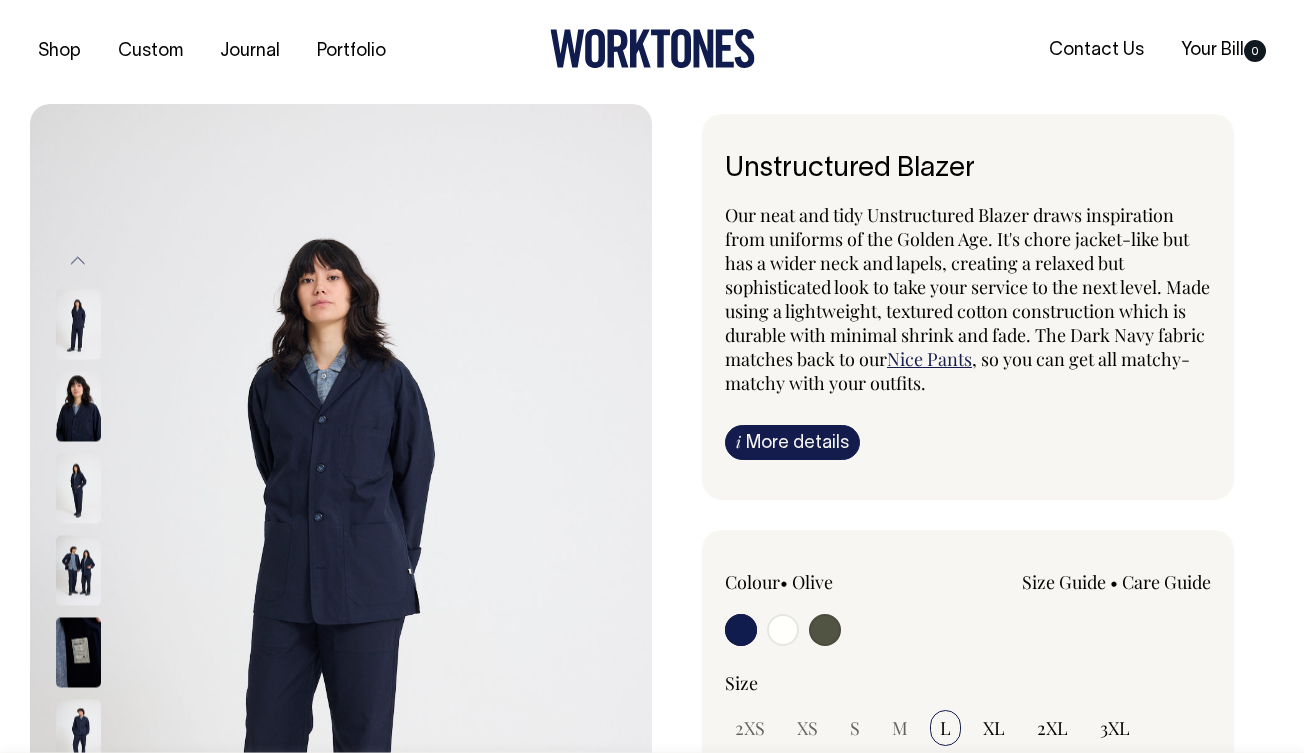 radio on "true" 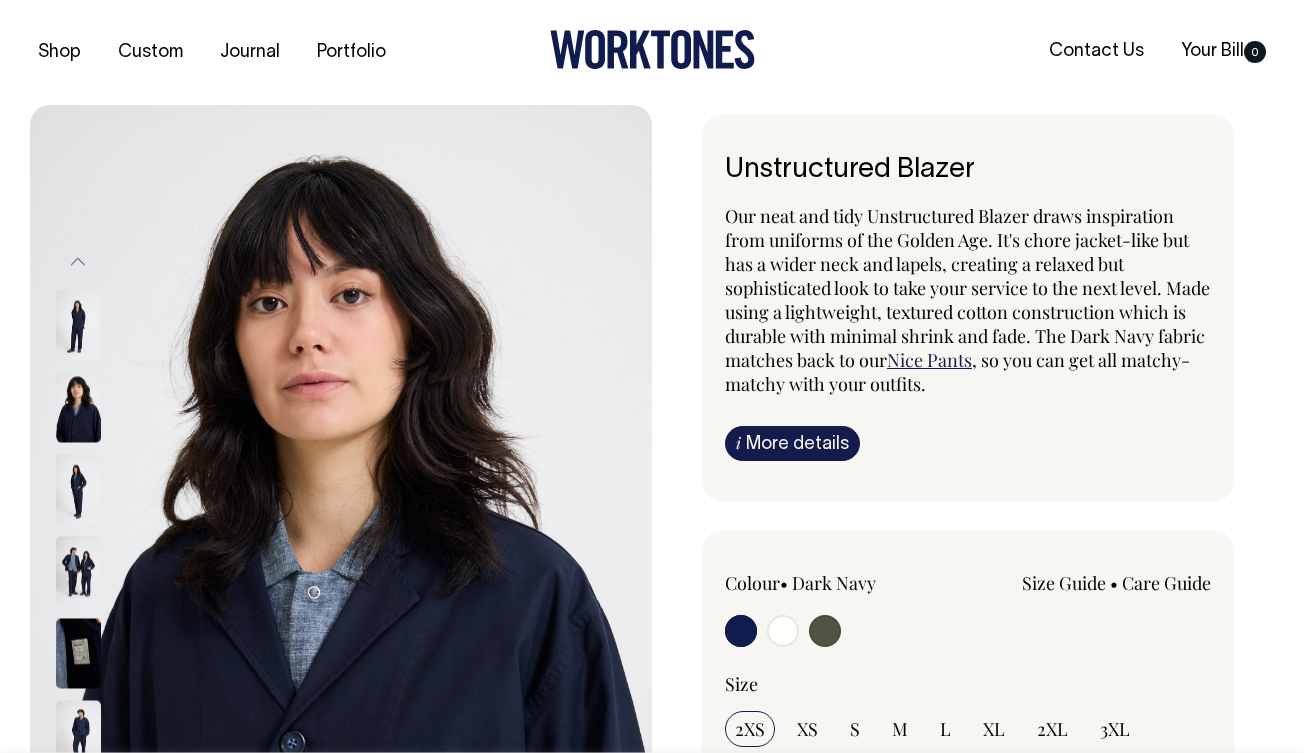 scroll, scrollTop: 0, scrollLeft: 0, axis: both 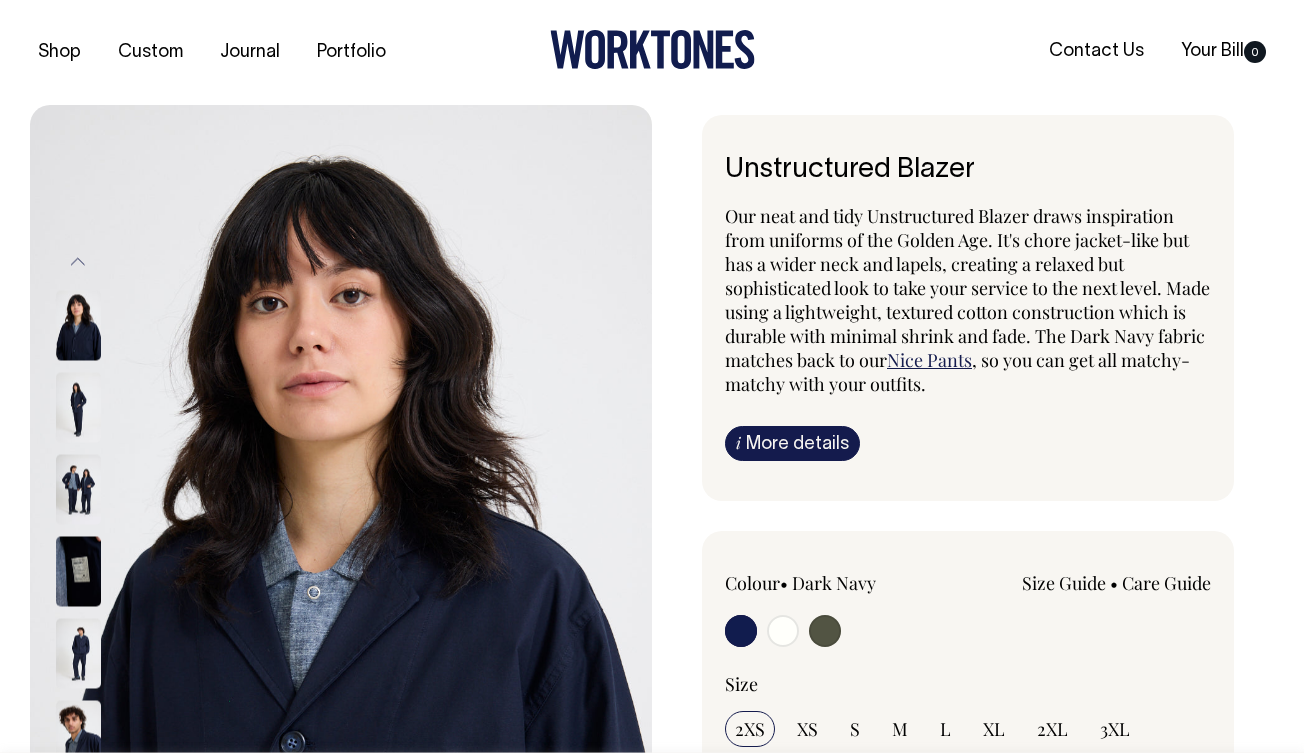 click at bounding box center [741, 631] 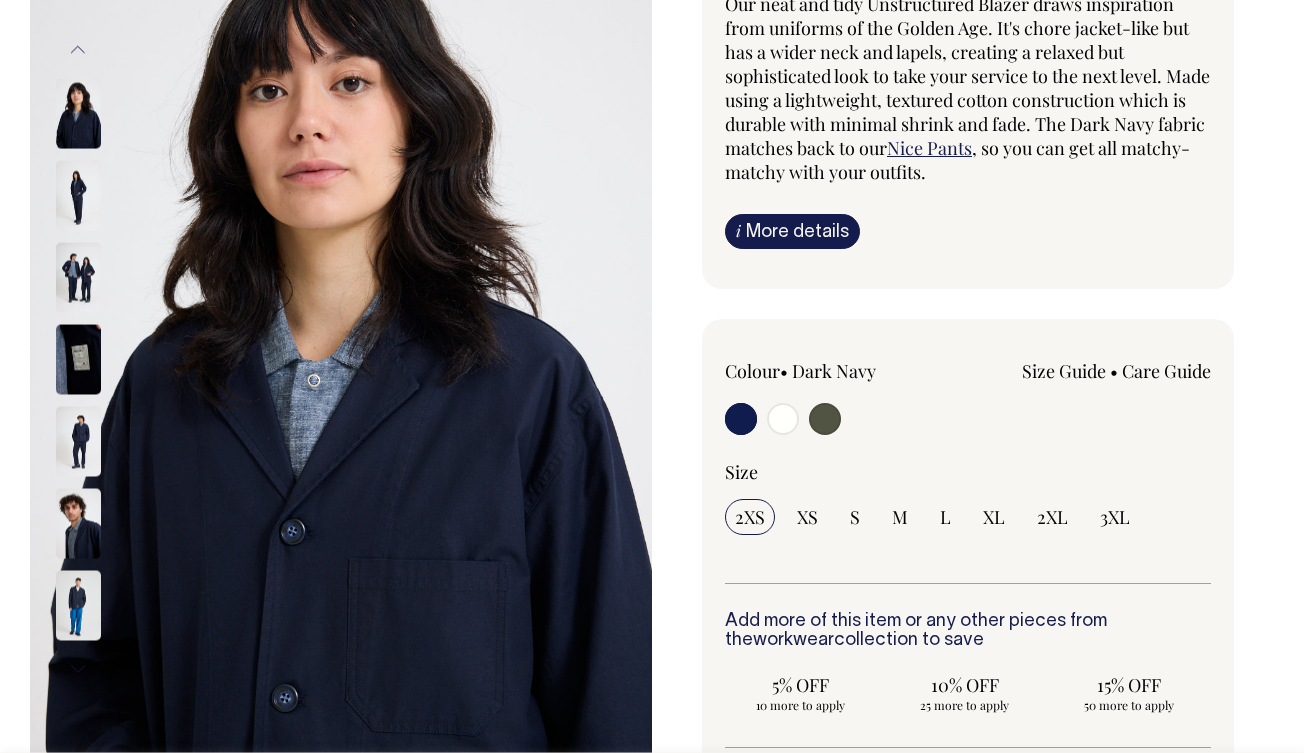 click at bounding box center (783, 419) 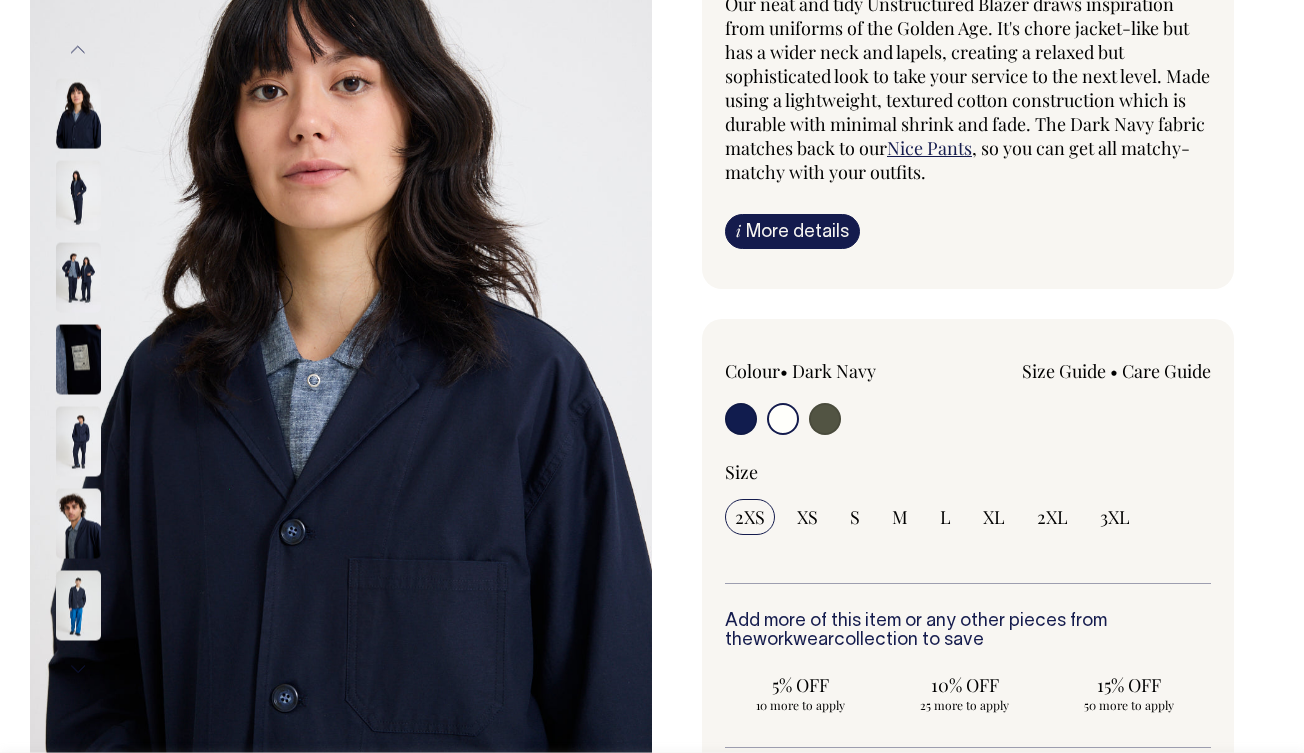 radio on "false" 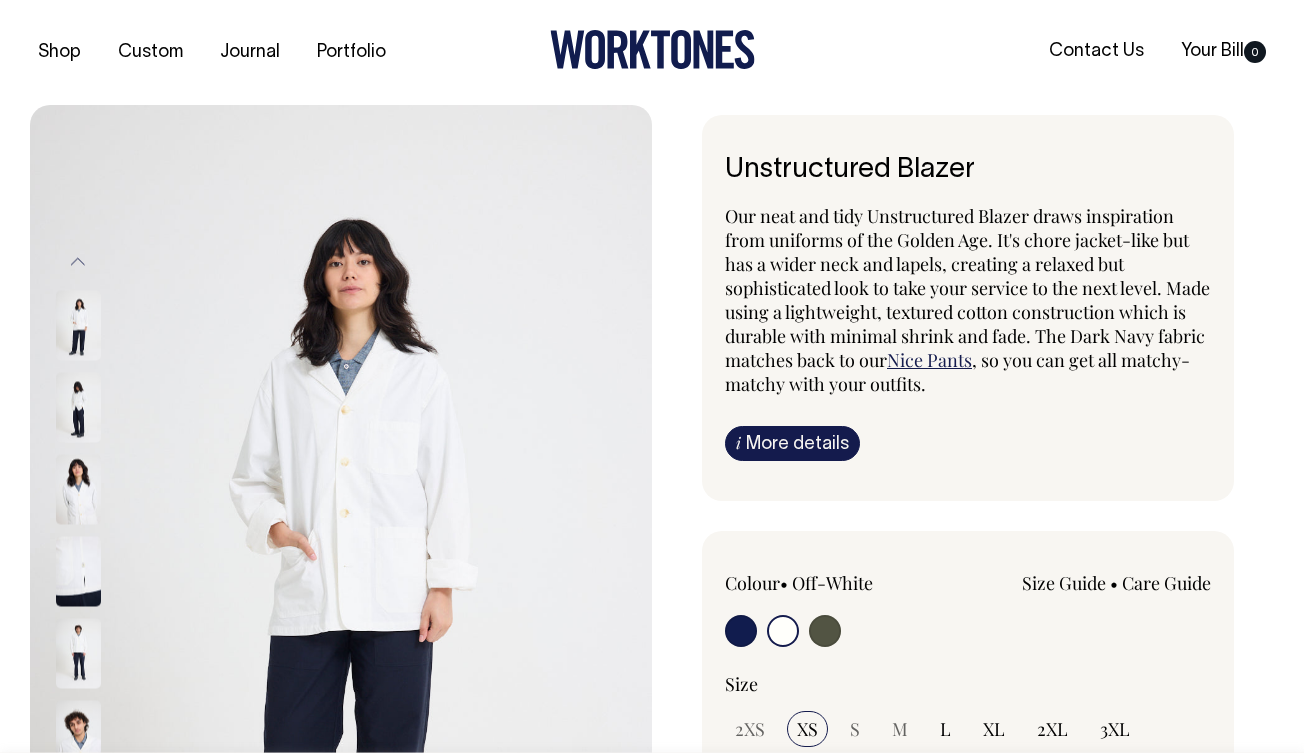 scroll, scrollTop: 0, scrollLeft: 0, axis: both 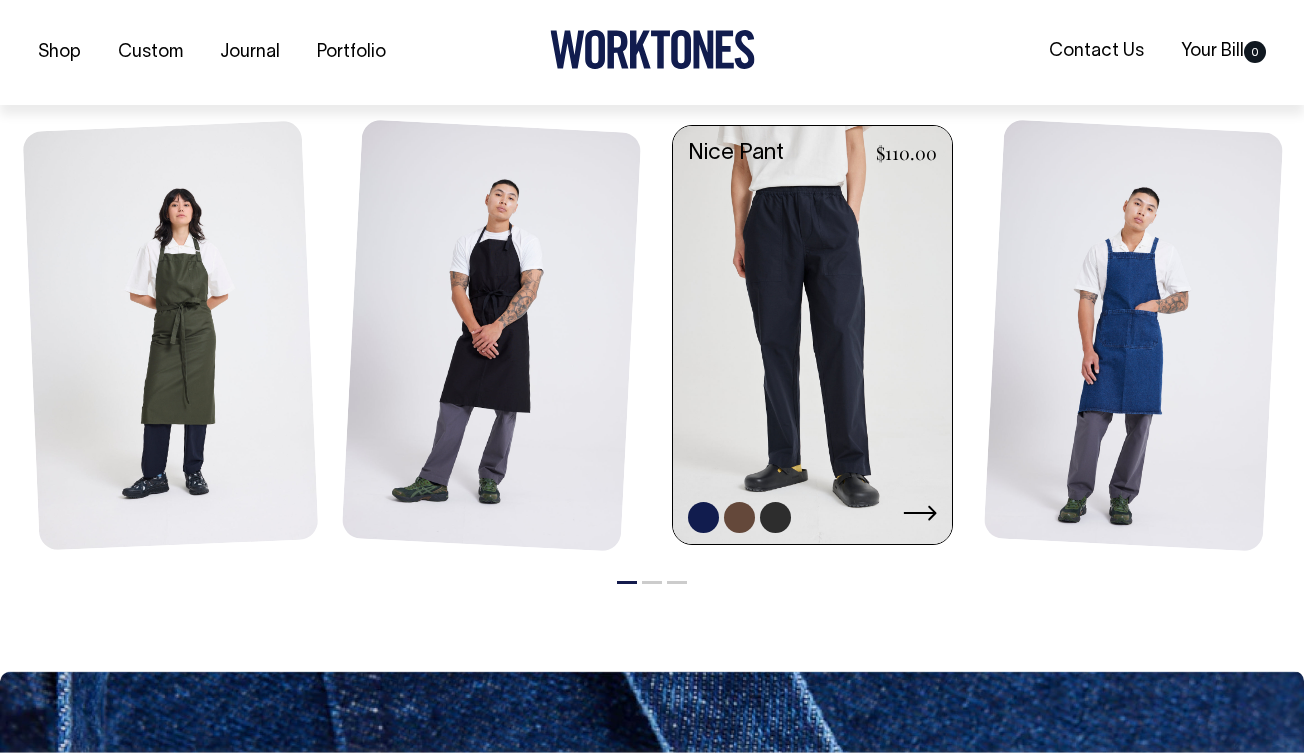 click at bounding box center (812, 337) 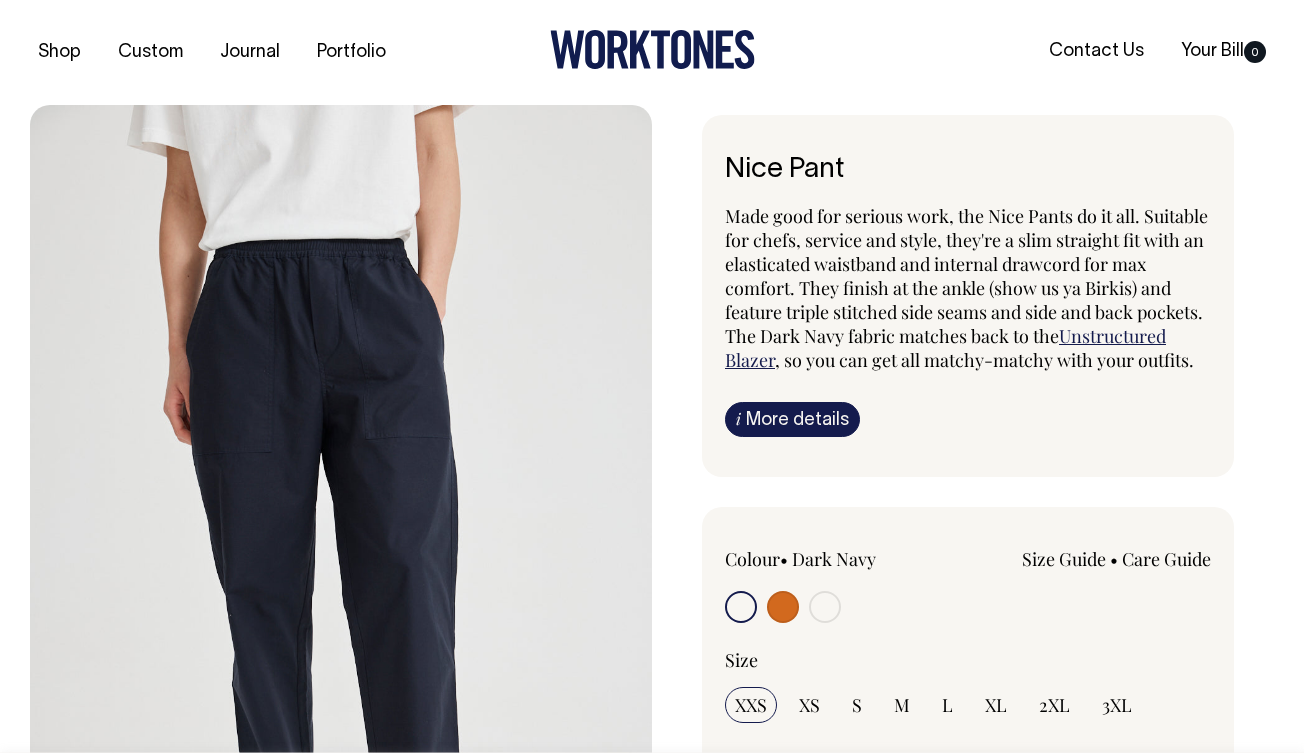 scroll, scrollTop: 0, scrollLeft: 0, axis: both 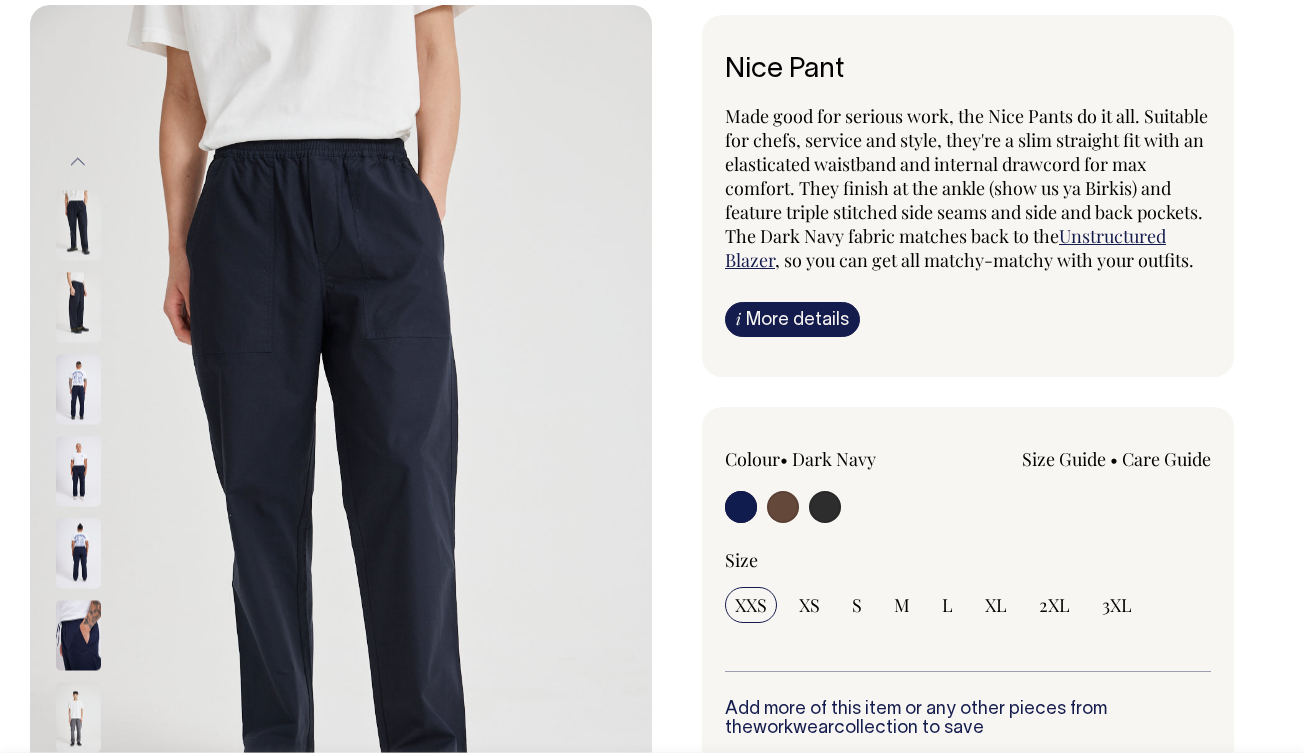 click at bounding box center [825, 507] 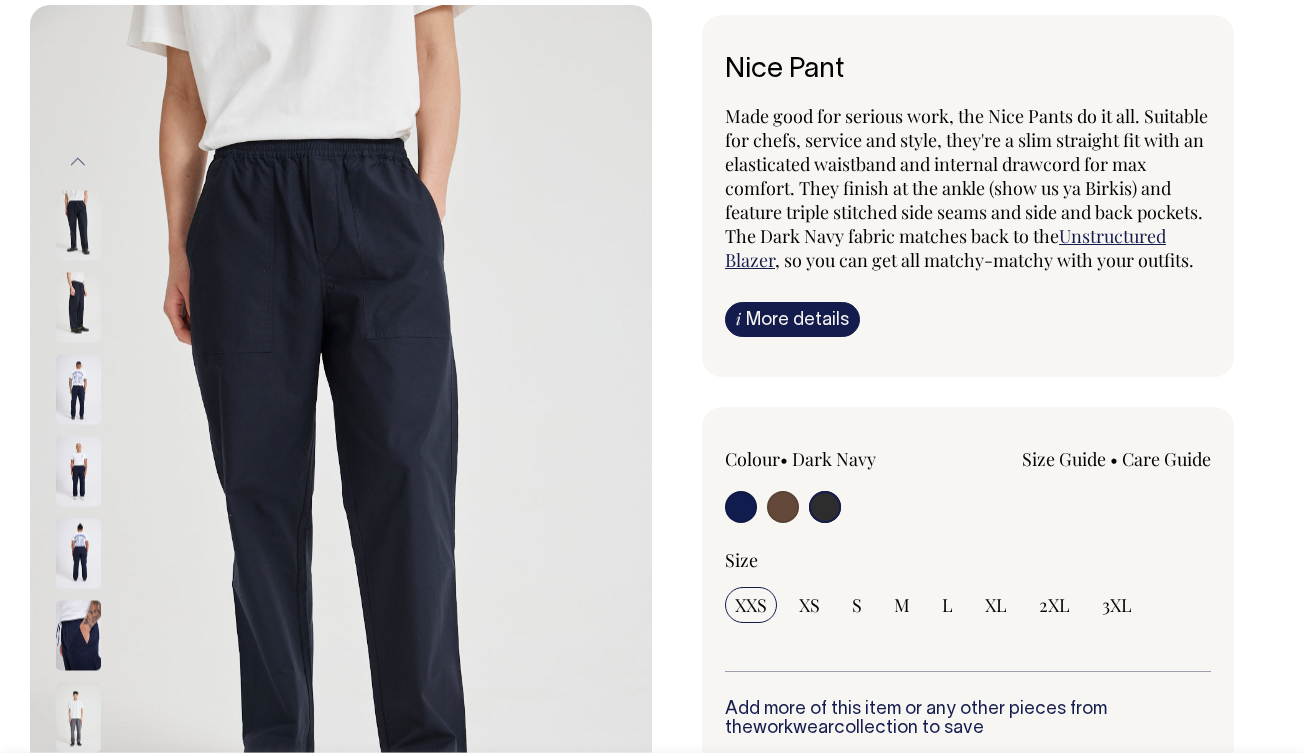 radio on "true" 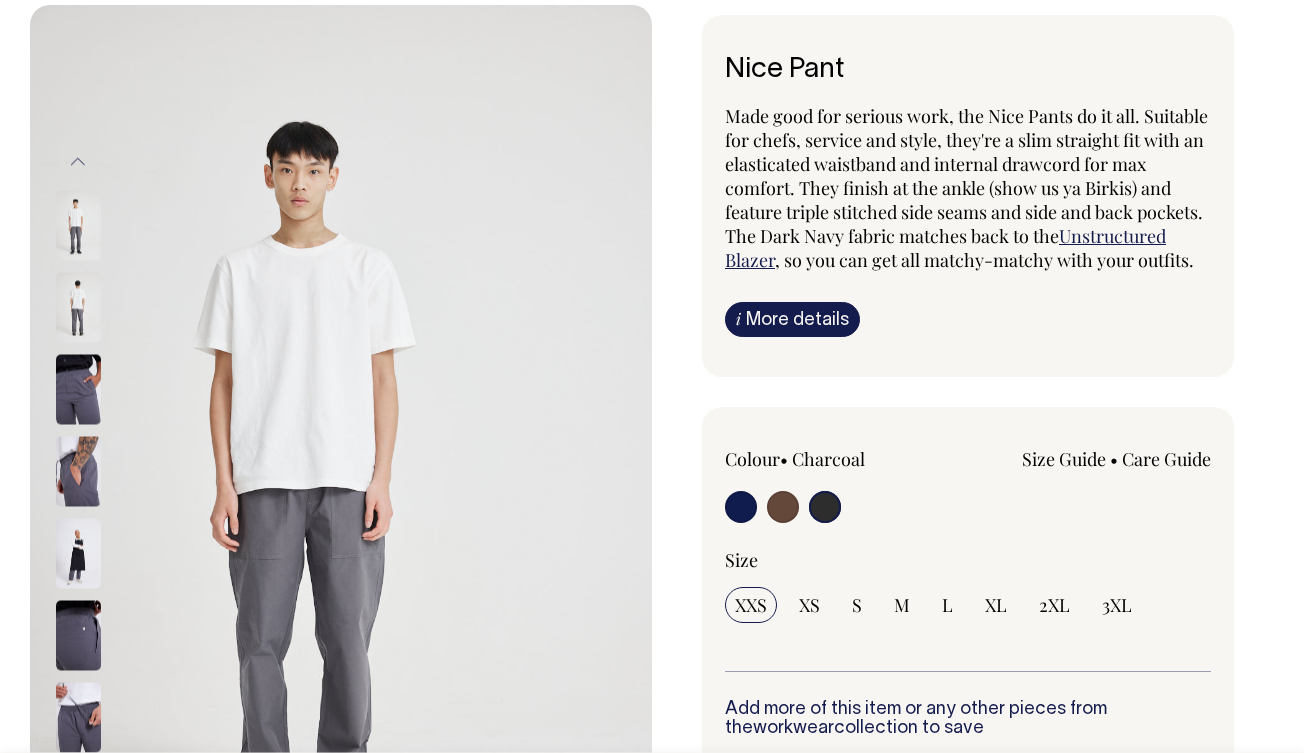 click at bounding box center (783, 507) 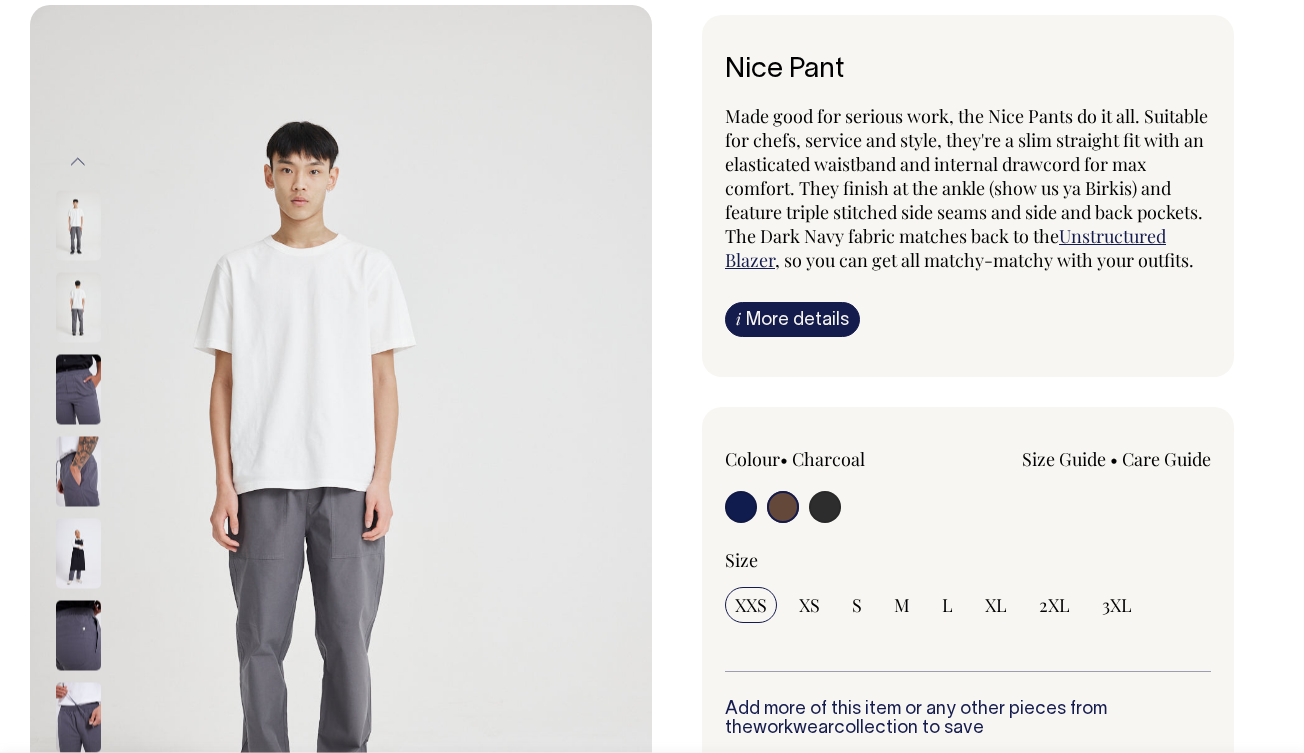 radio on "false" 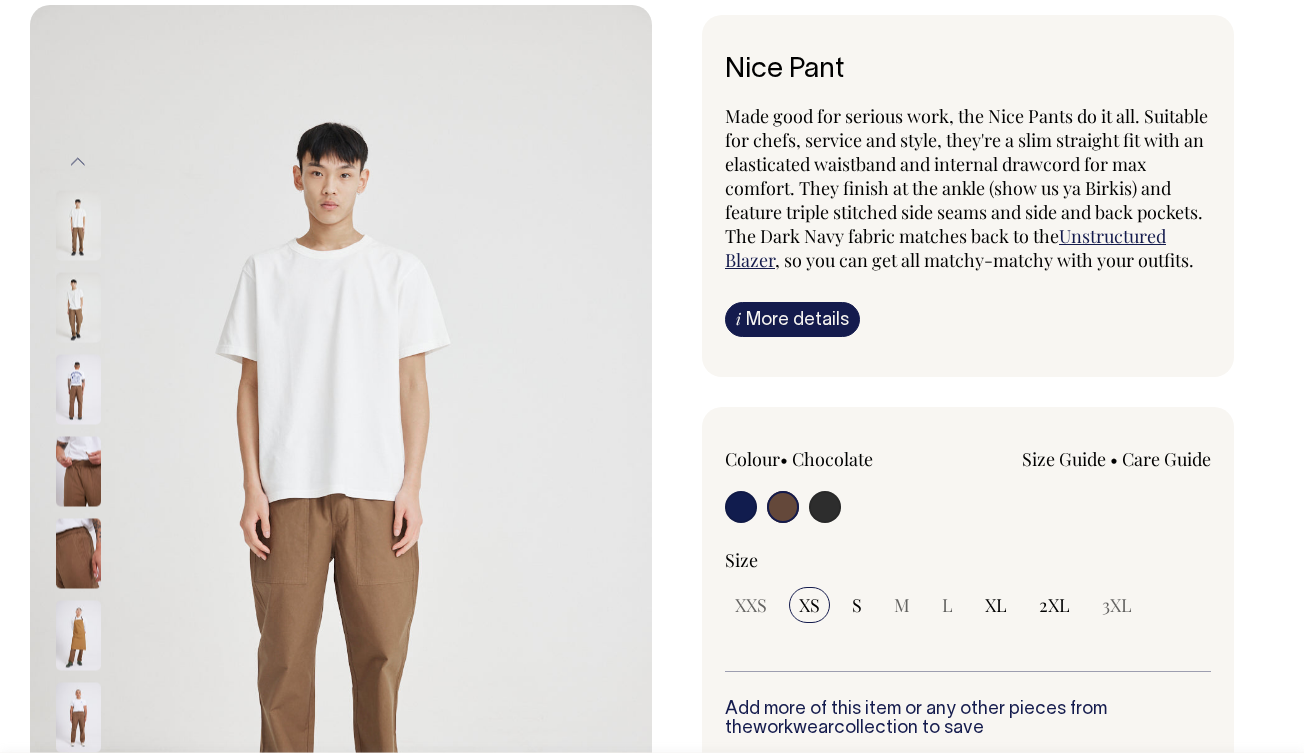 click at bounding box center (741, 507) 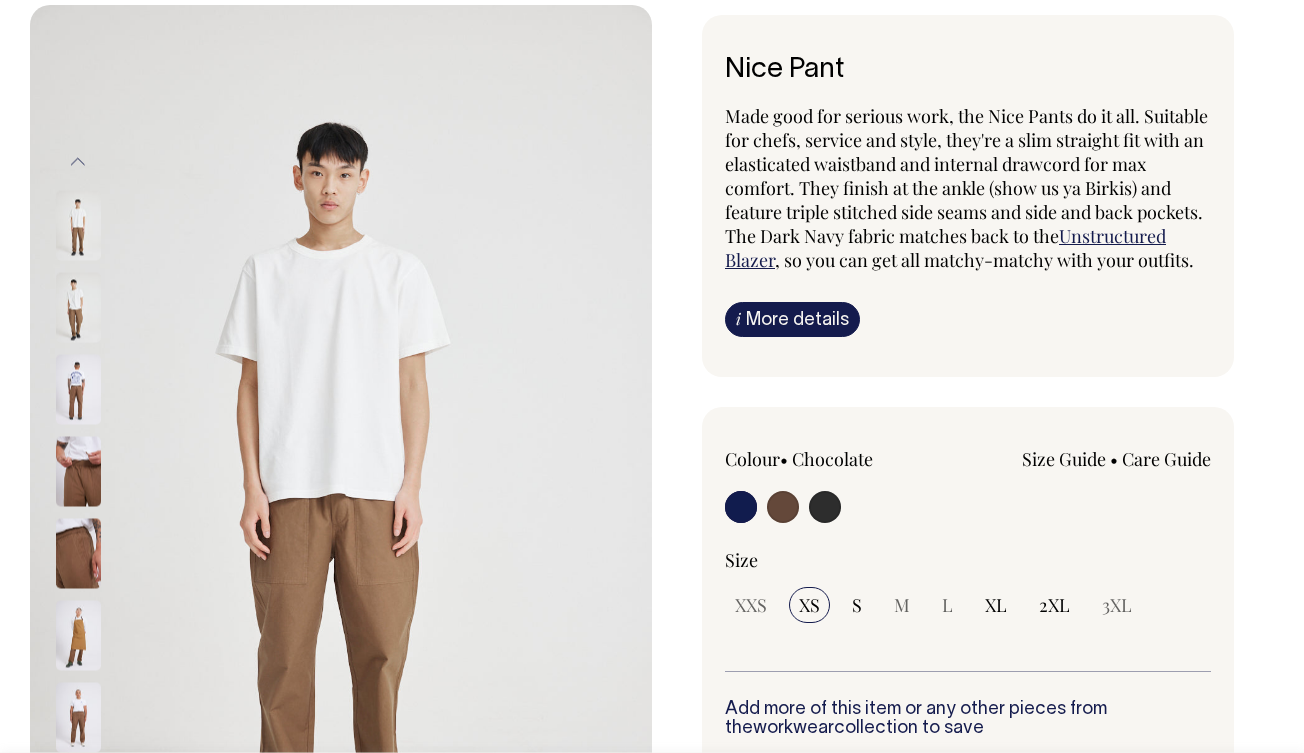radio on "true" 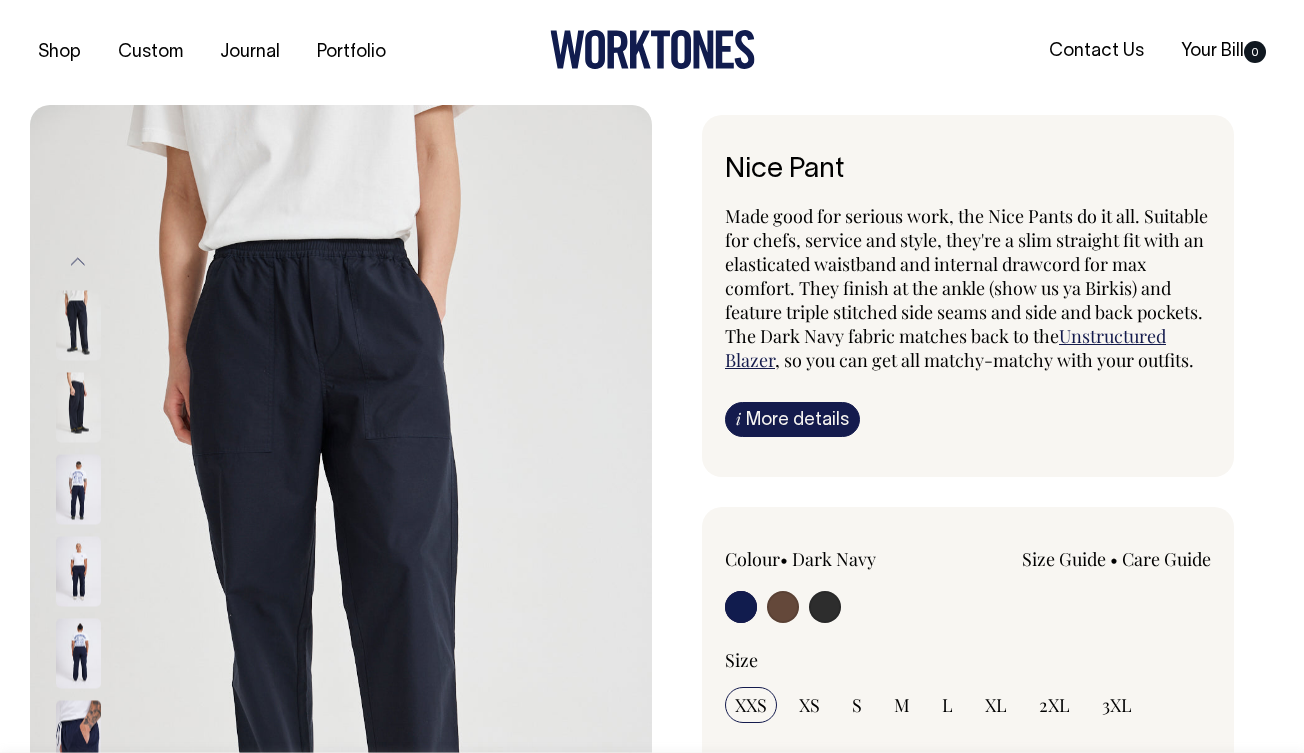 scroll, scrollTop: 0, scrollLeft: 0, axis: both 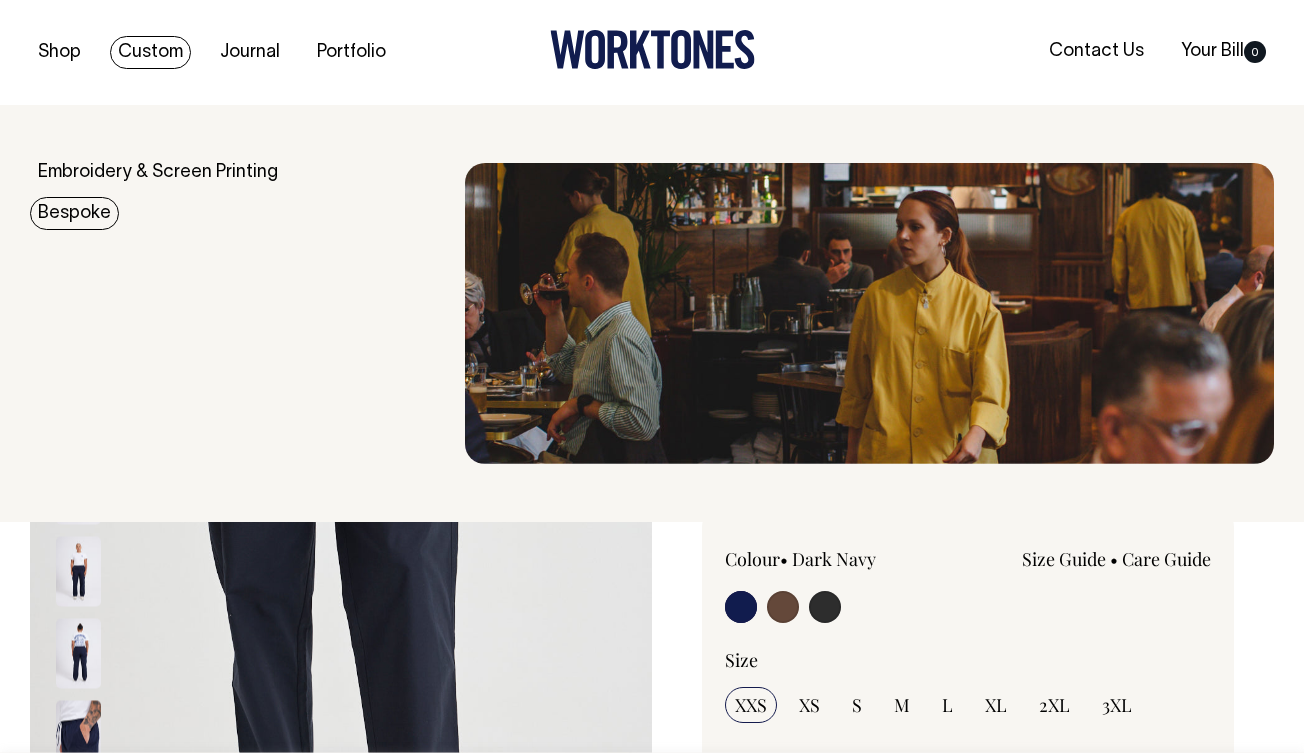 click on "Bespoke" at bounding box center [74, 213] 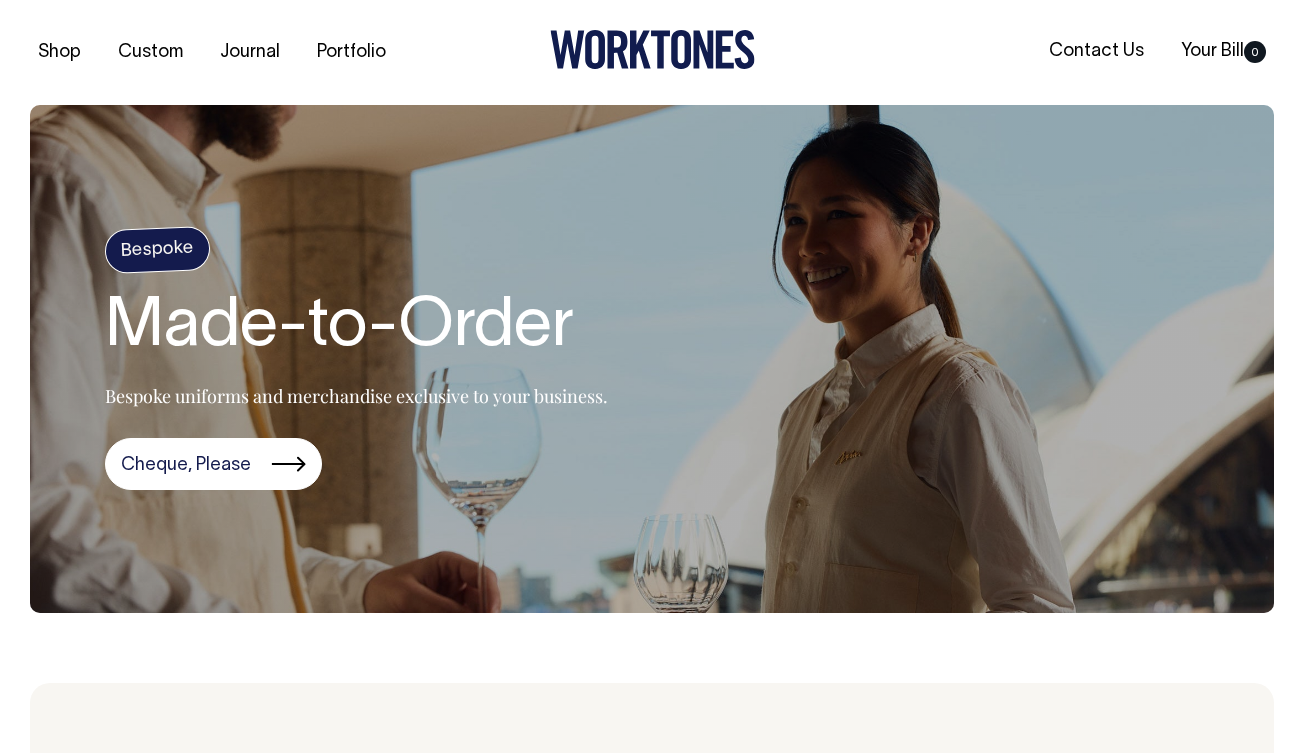 scroll, scrollTop: 0, scrollLeft: 0, axis: both 